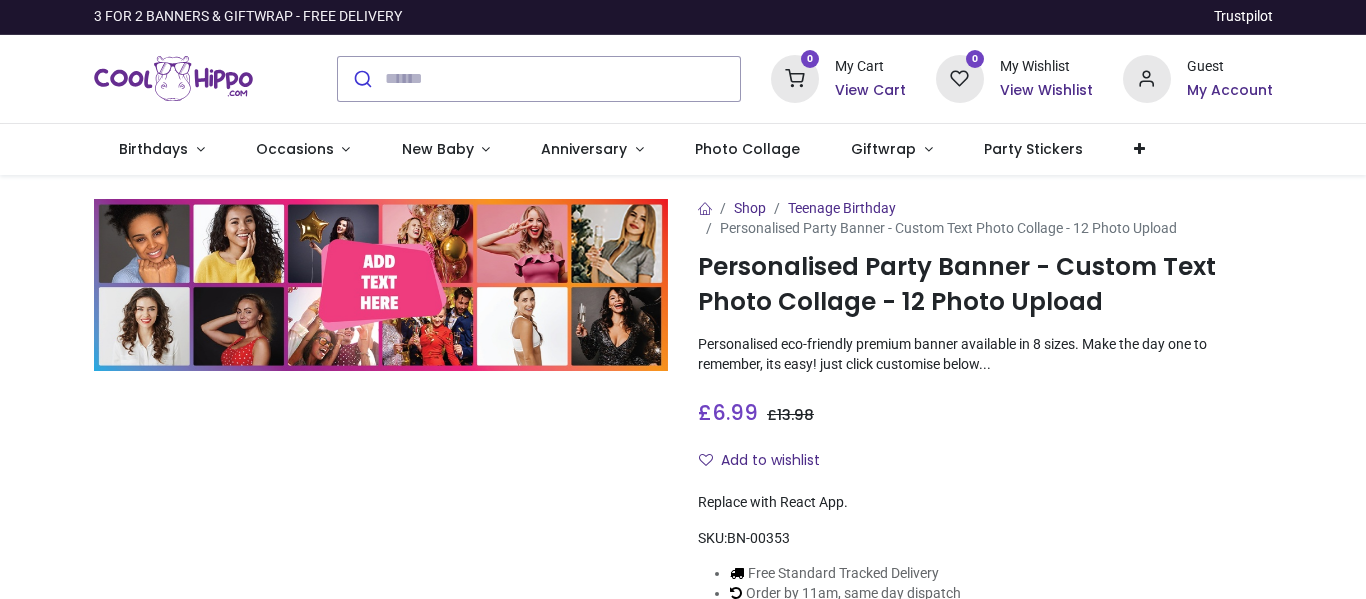 scroll, scrollTop: 0, scrollLeft: 0, axis: both 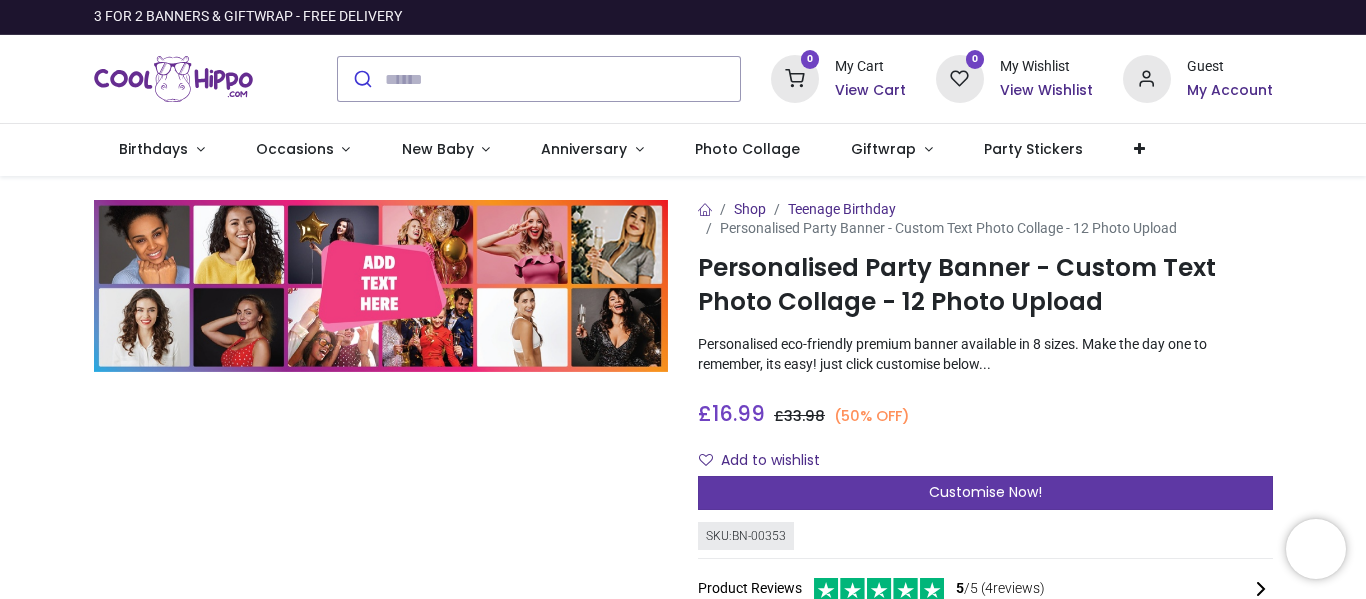 click on "Customise Now!" at bounding box center [985, 492] 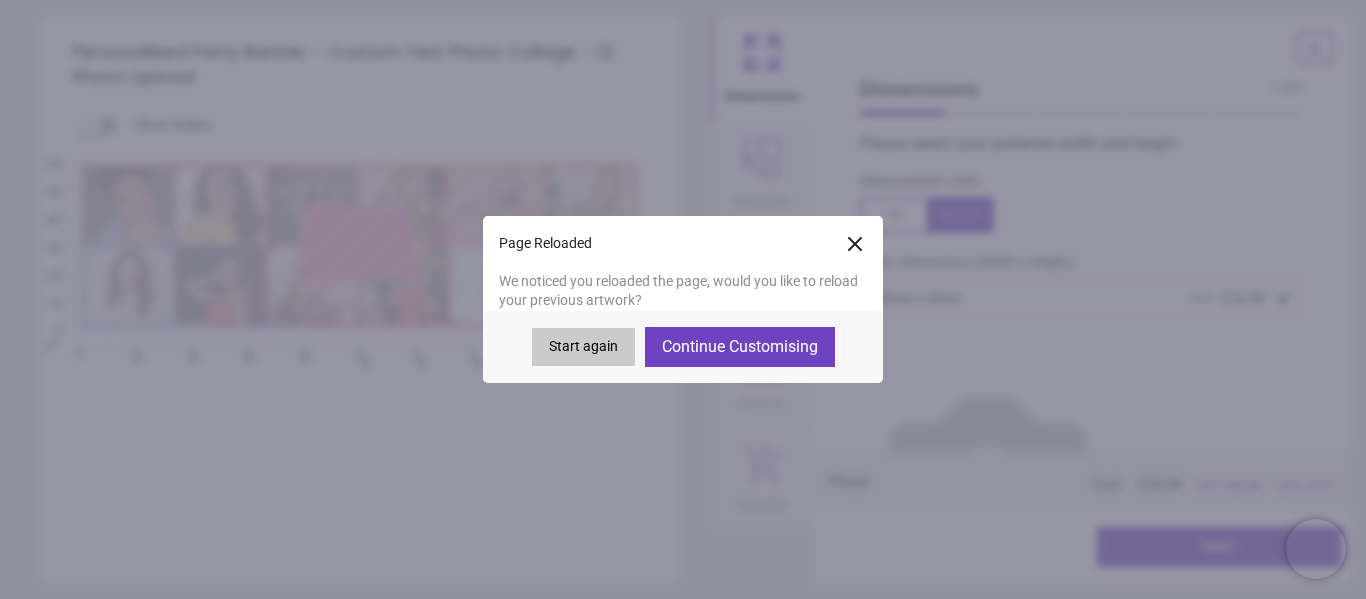 click on "Continue Customising" at bounding box center [740, 347] 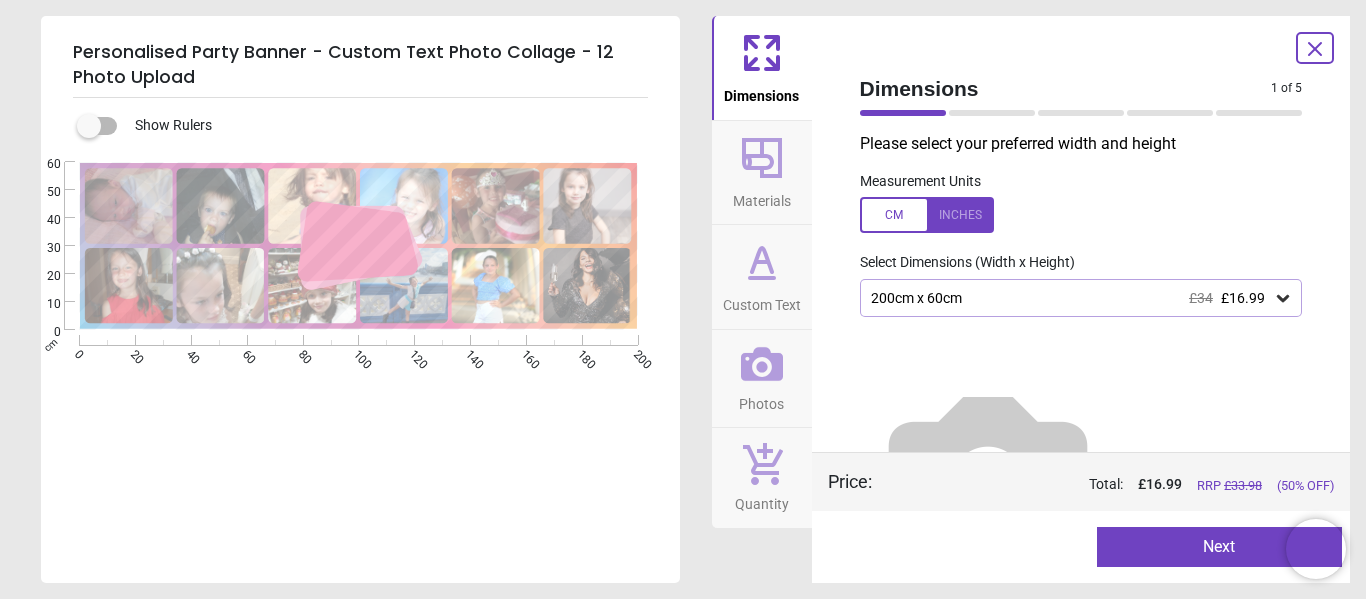 type on "**********" 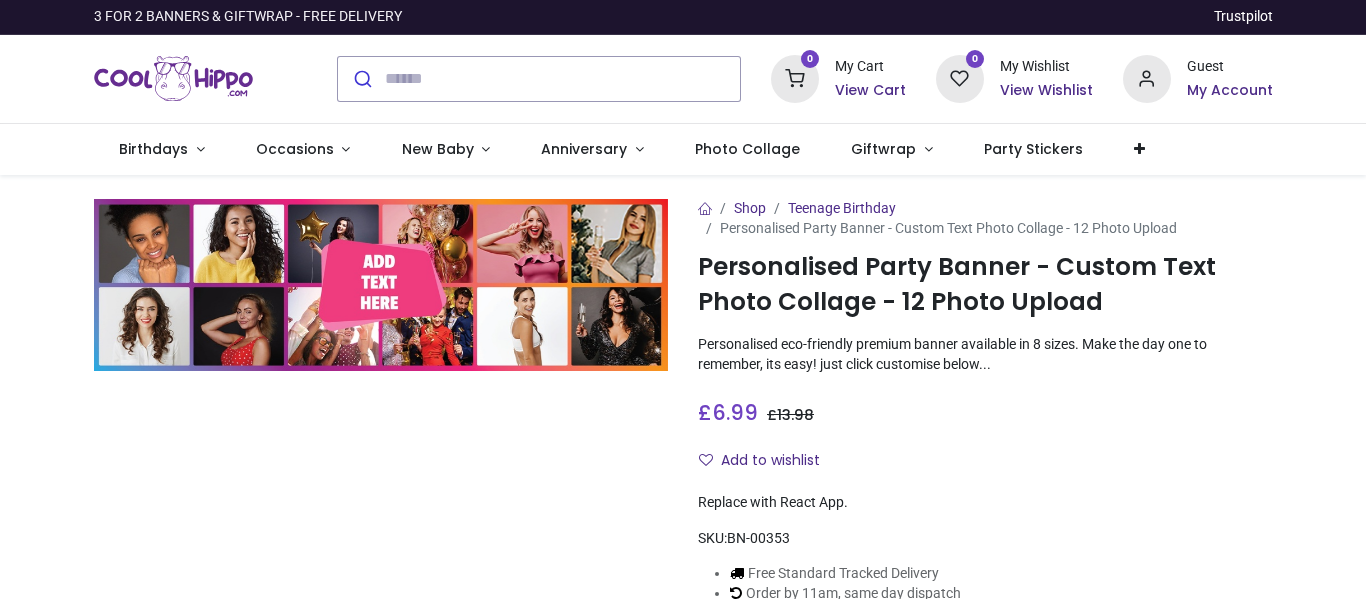 scroll, scrollTop: 0, scrollLeft: 0, axis: both 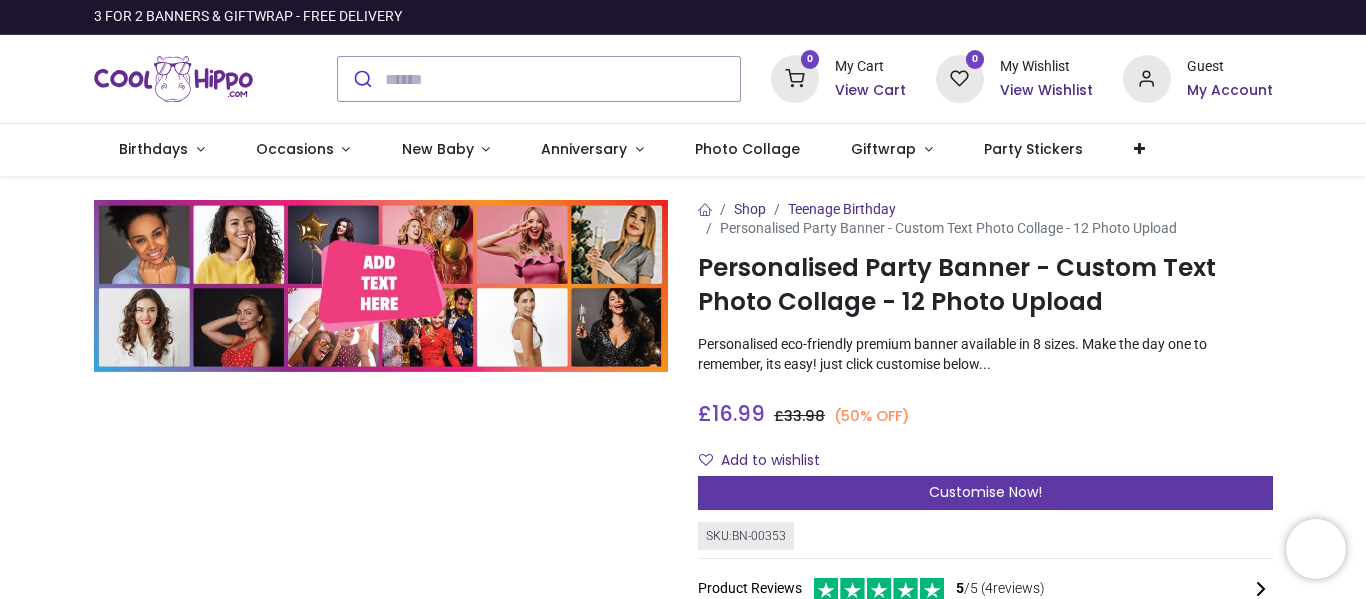 click on "Customise Now!" at bounding box center [985, 493] 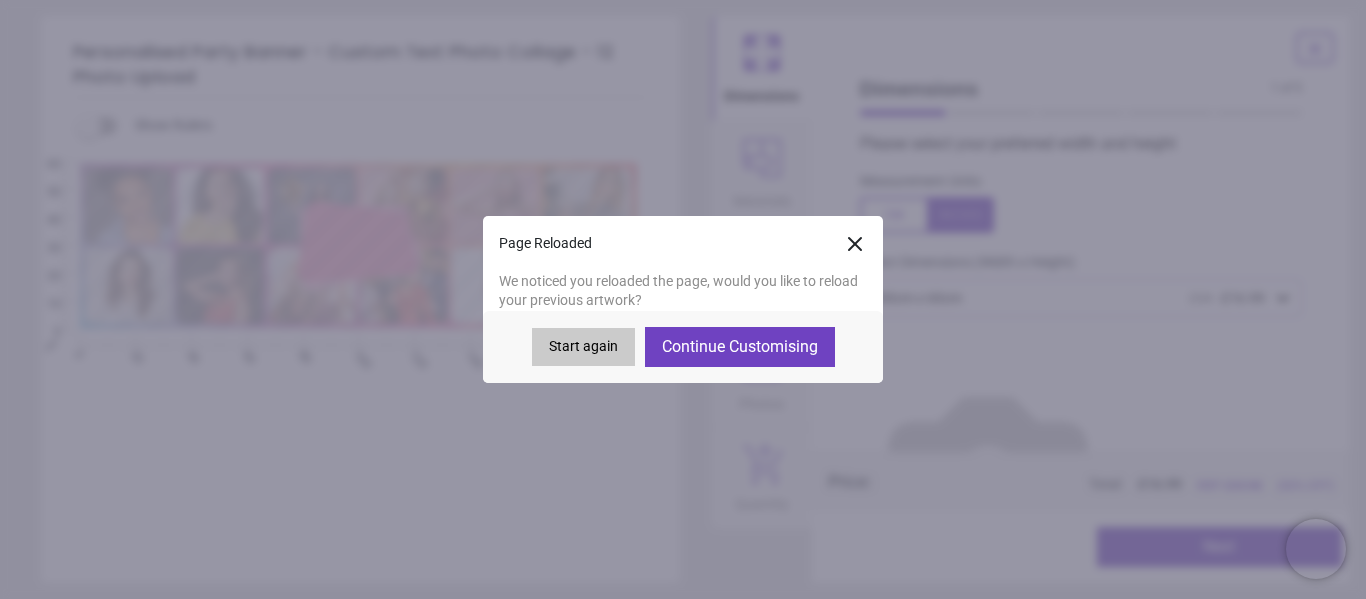 click on "Continue Customising" at bounding box center [740, 347] 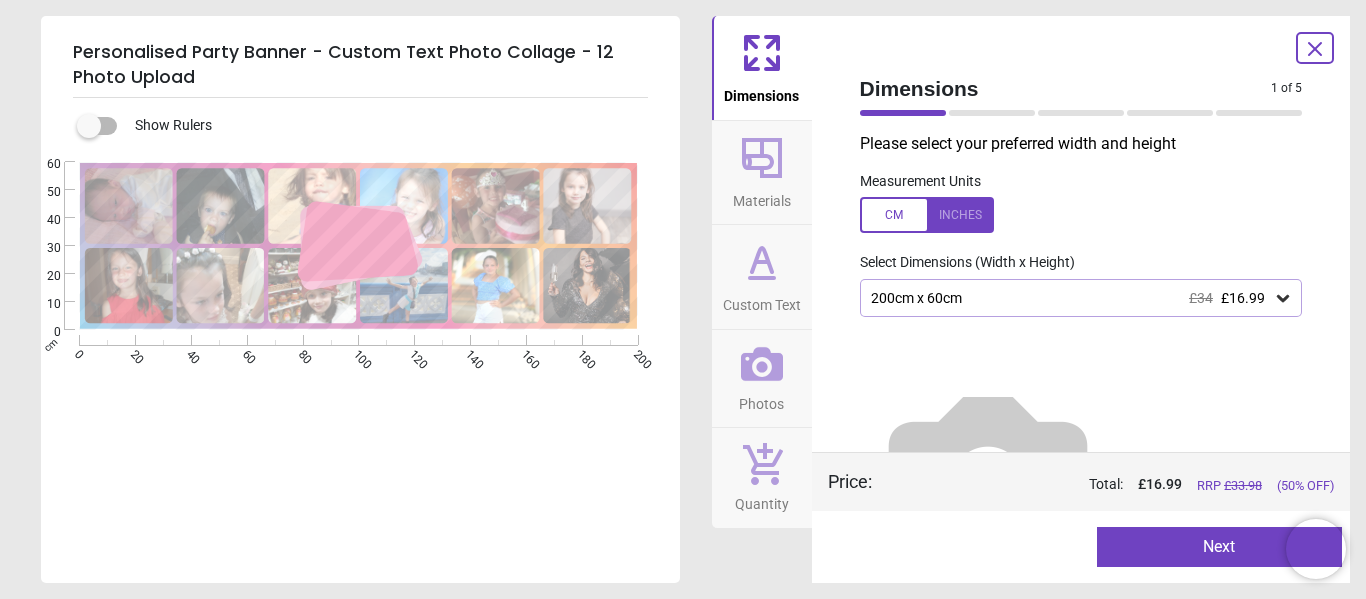 type on "**********" 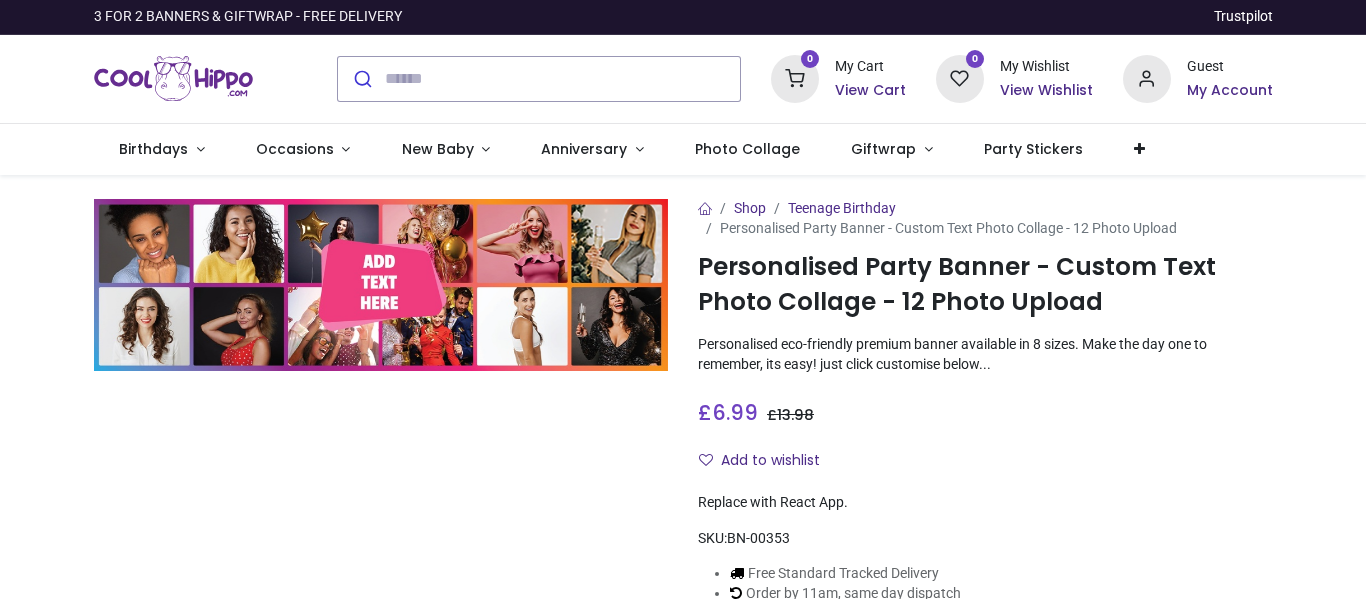 scroll, scrollTop: 0, scrollLeft: 0, axis: both 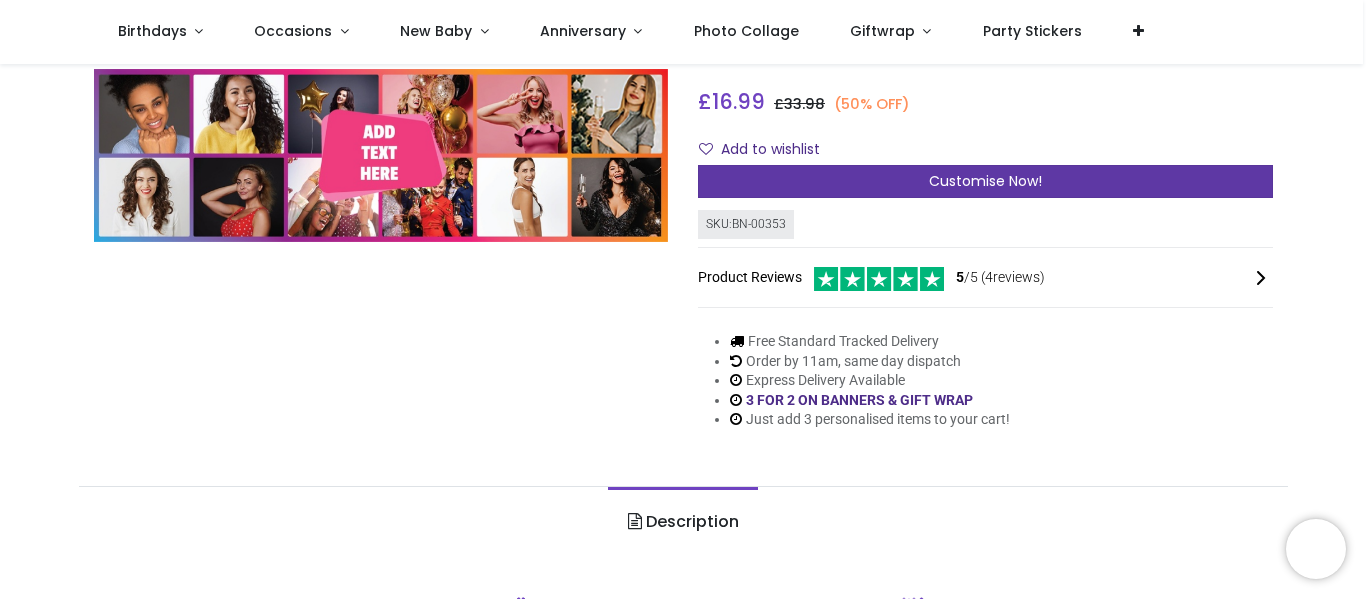 click on "Customise Now!" at bounding box center [985, 181] 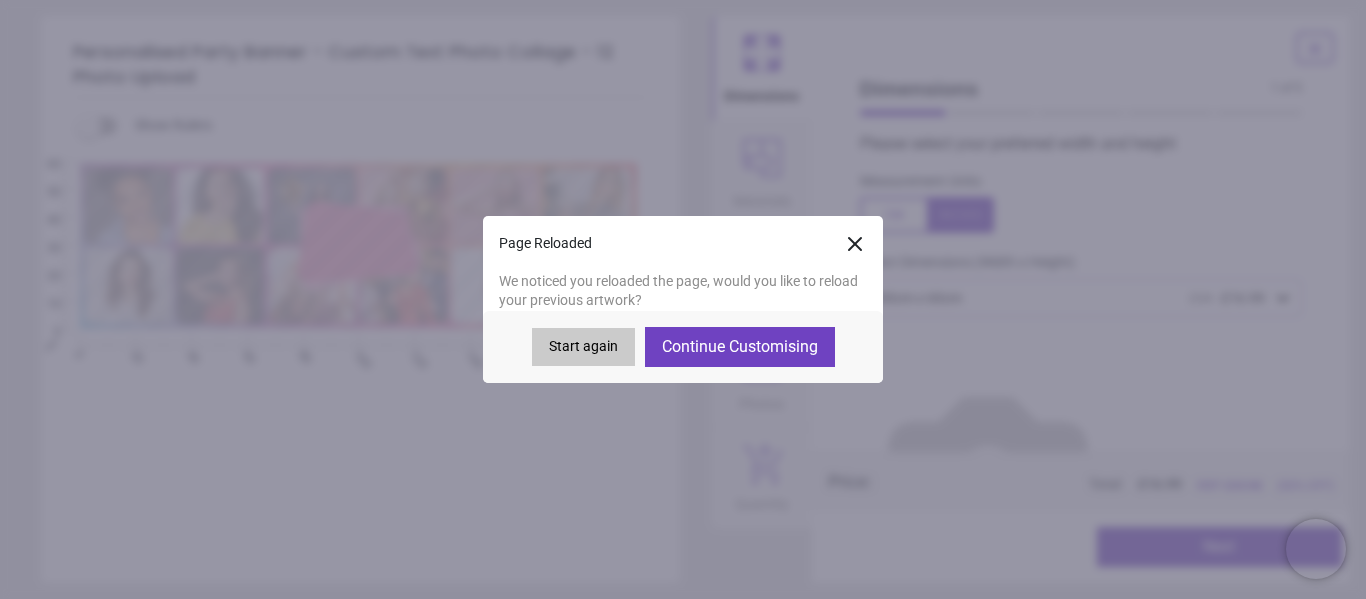 click on "Continue Customising" at bounding box center (740, 347) 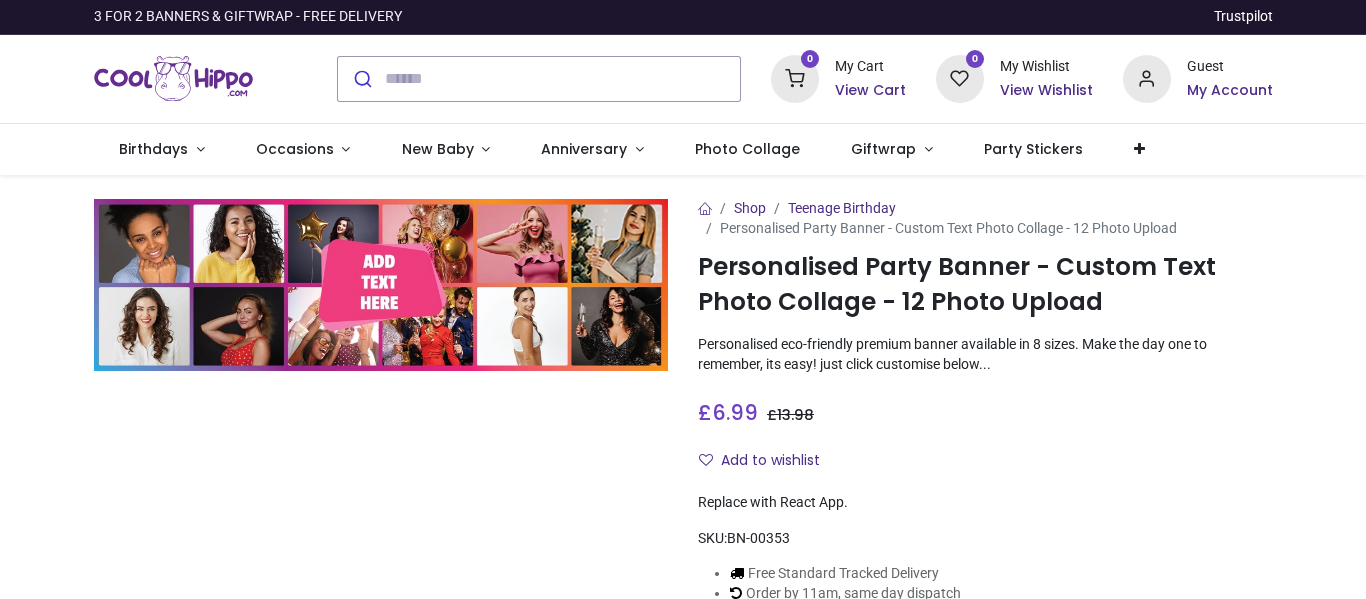 scroll, scrollTop: 0, scrollLeft: 0, axis: both 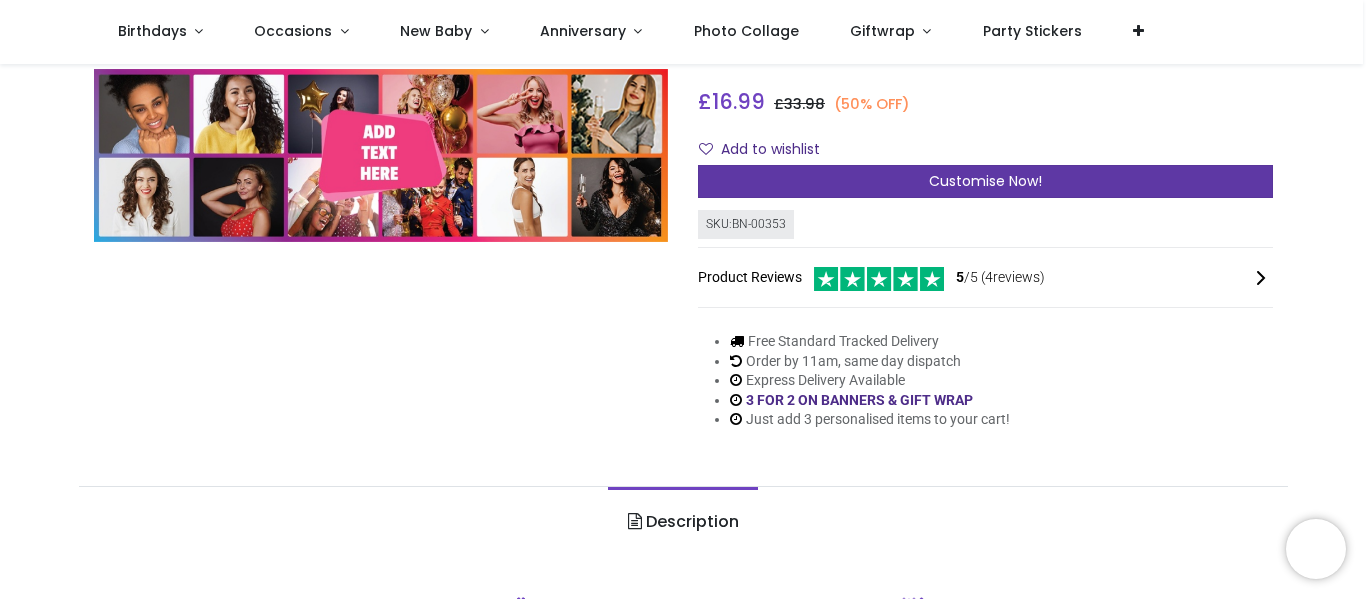 click on "Customise Now!" at bounding box center [985, 182] 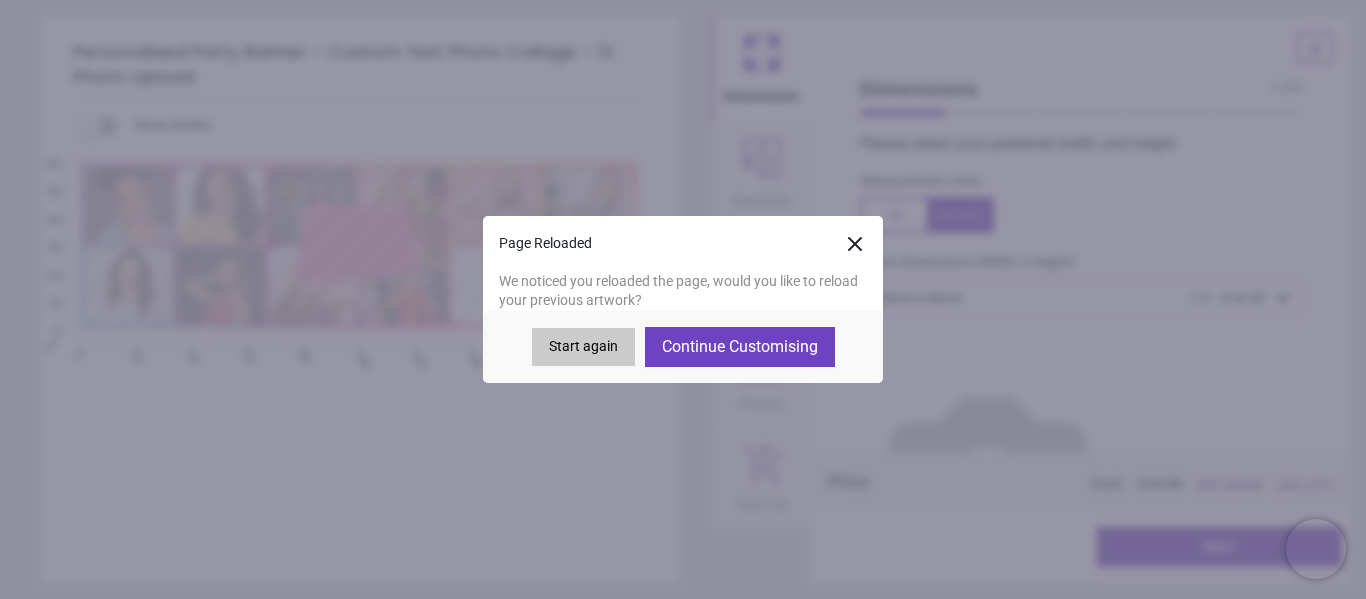 click on "Continue Customising" at bounding box center [740, 347] 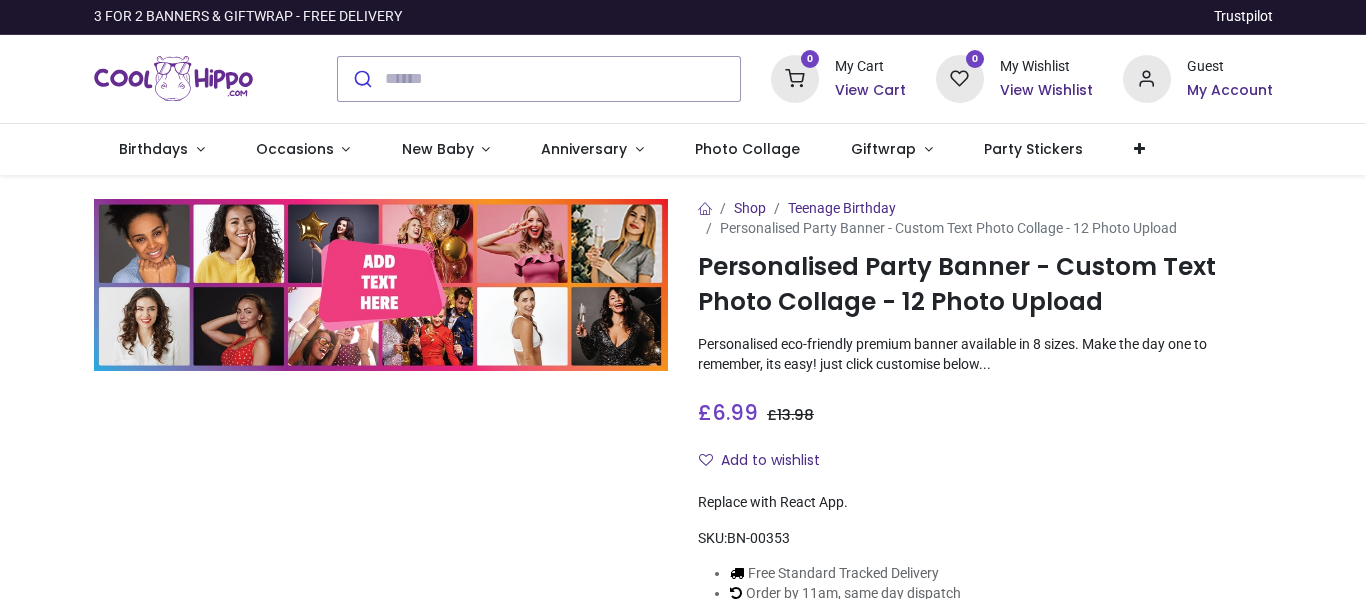 scroll, scrollTop: 0, scrollLeft: 0, axis: both 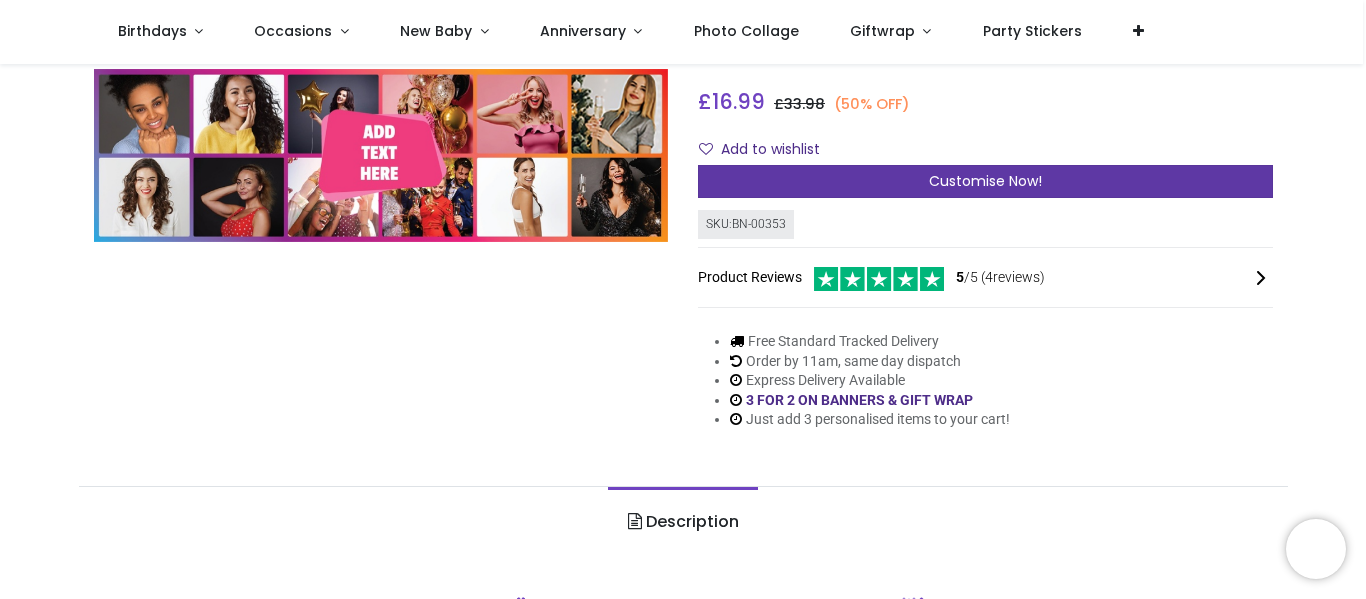 click on "Customise Now!" at bounding box center [985, 182] 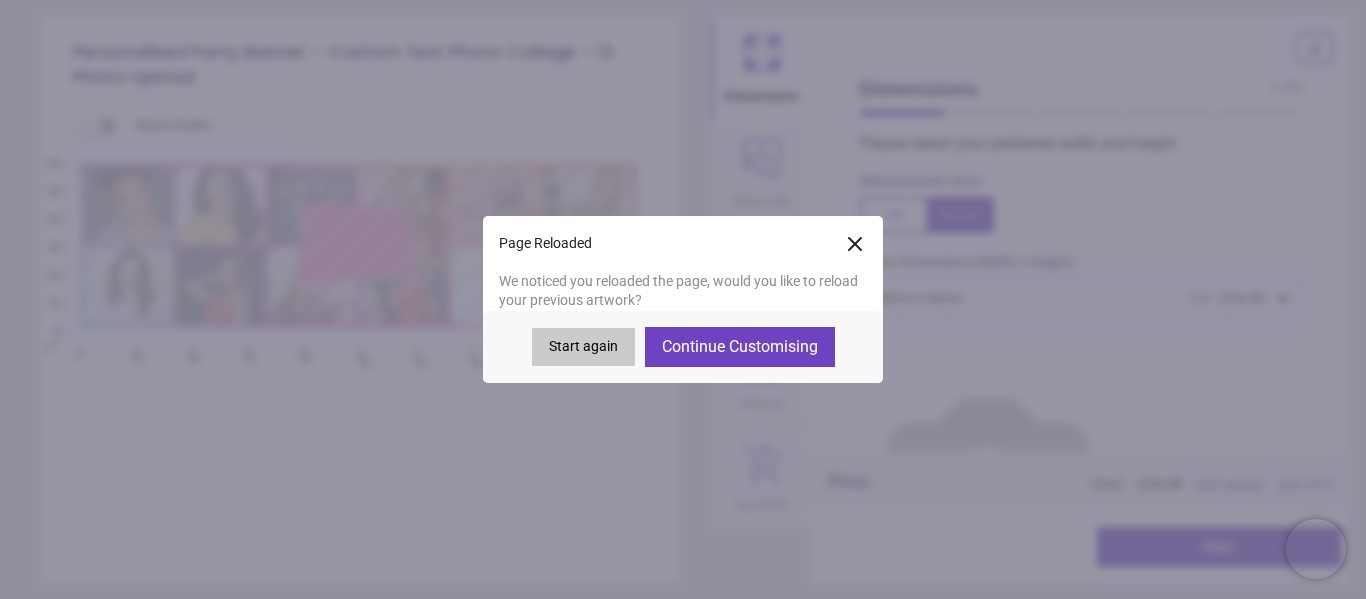 click on "Continue Customising" at bounding box center [740, 347] 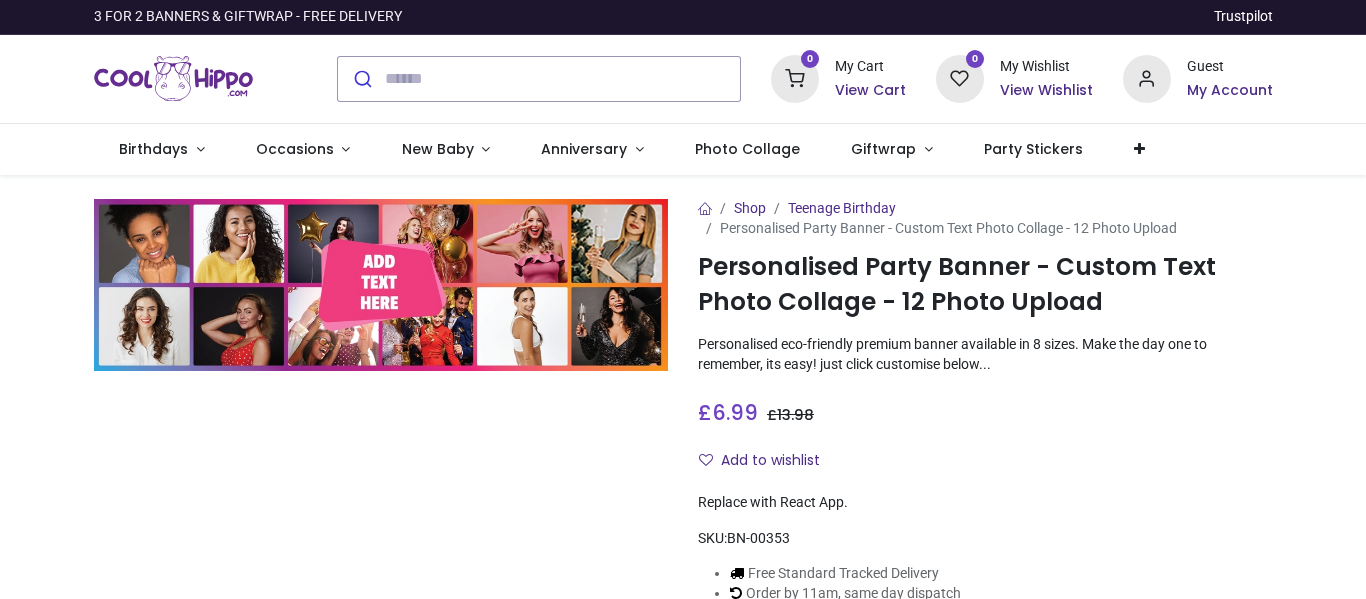 scroll, scrollTop: 0, scrollLeft: 0, axis: both 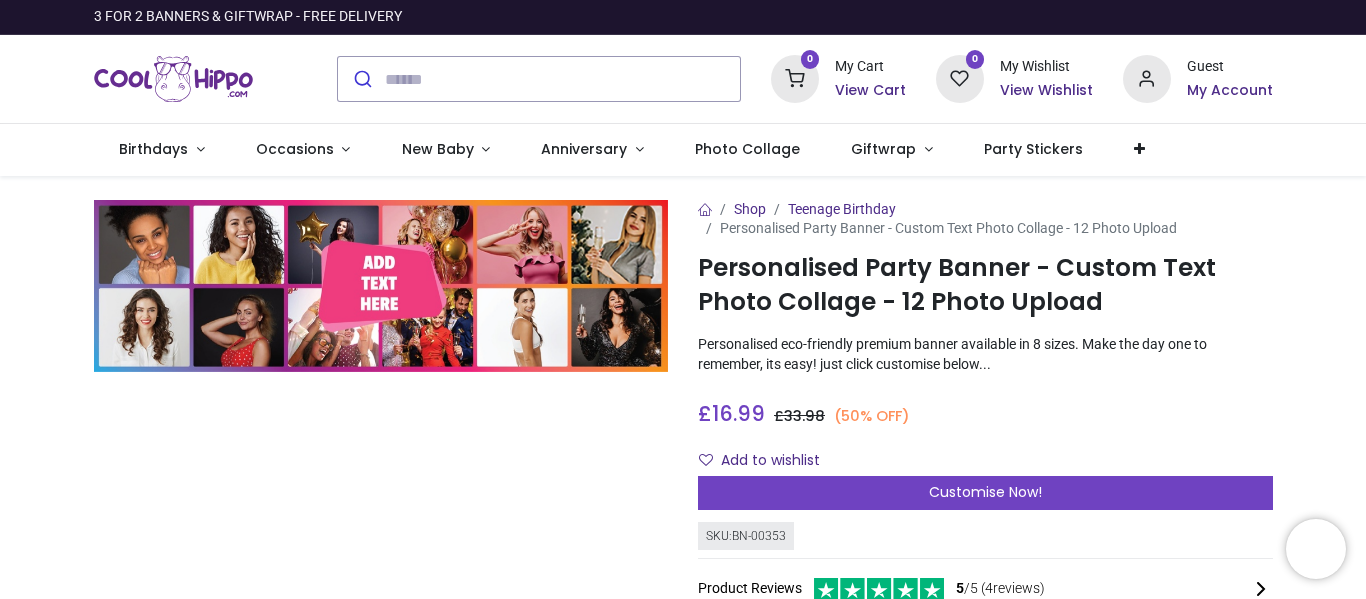 click on "Shop
Teenage Birthday
Personalised Party Banner - Custom Text Photo Collage - 12 Photo Upload
Personalised Party Banner - Custom Text Photo Collage - 12 Photo Upload
https://www.coolhippo.com/personalised-party-banner-custom-text-photo-collage-12-photo-upload
https://www.coolhippo.com/web/image/product.template/37954/image_1920?unique=1a297ed
Personalised eco-friendly premium banner available in 8 sizes.
Make the day one to remember, its easy! just click customise below...
£  +" at bounding box center [985, 487] 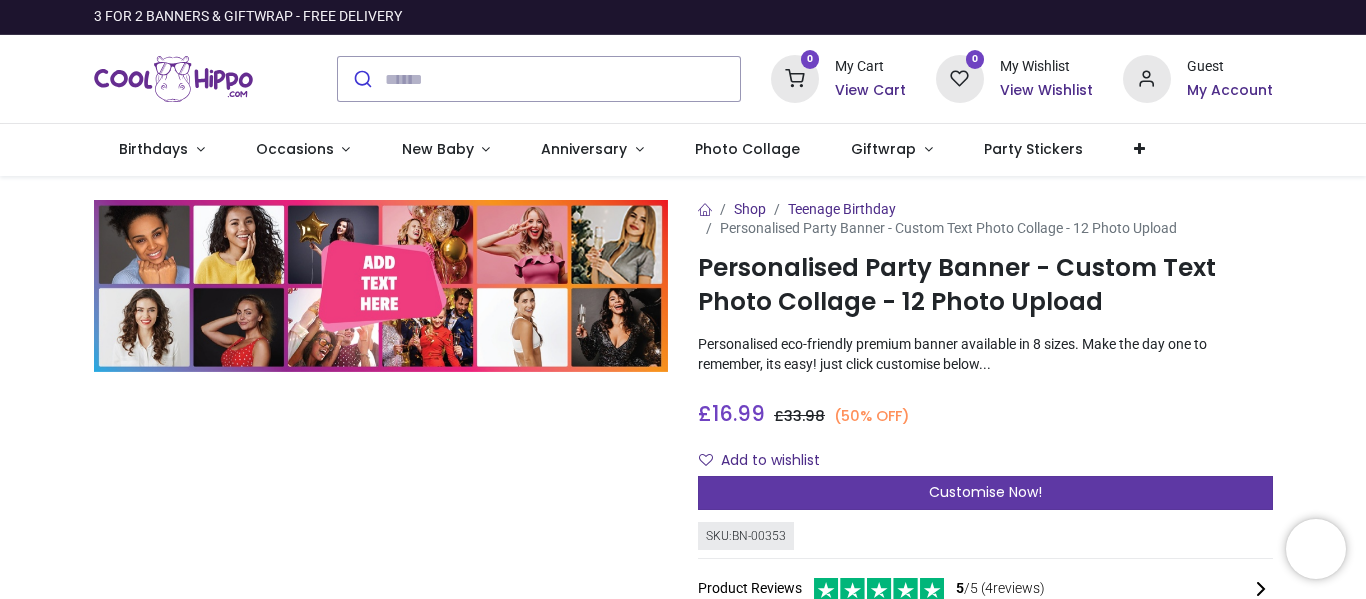 click on "Customise Now!" at bounding box center [985, 492] 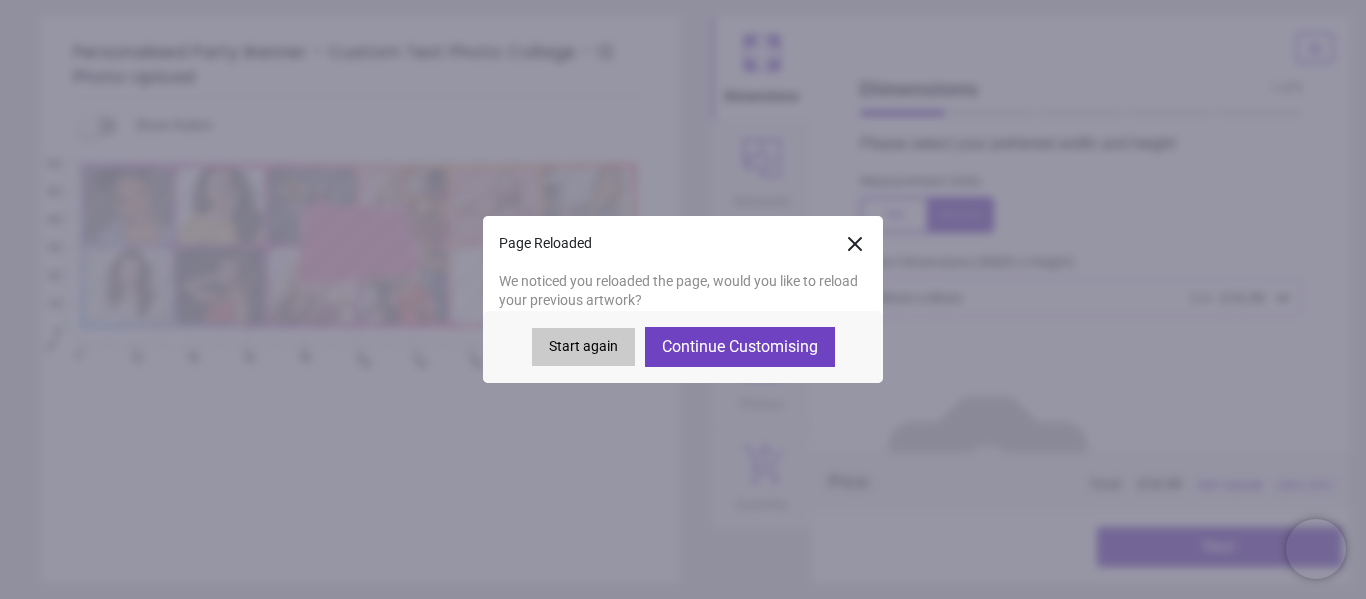 click on "Continue Customising" at bounding box center (740, 347) 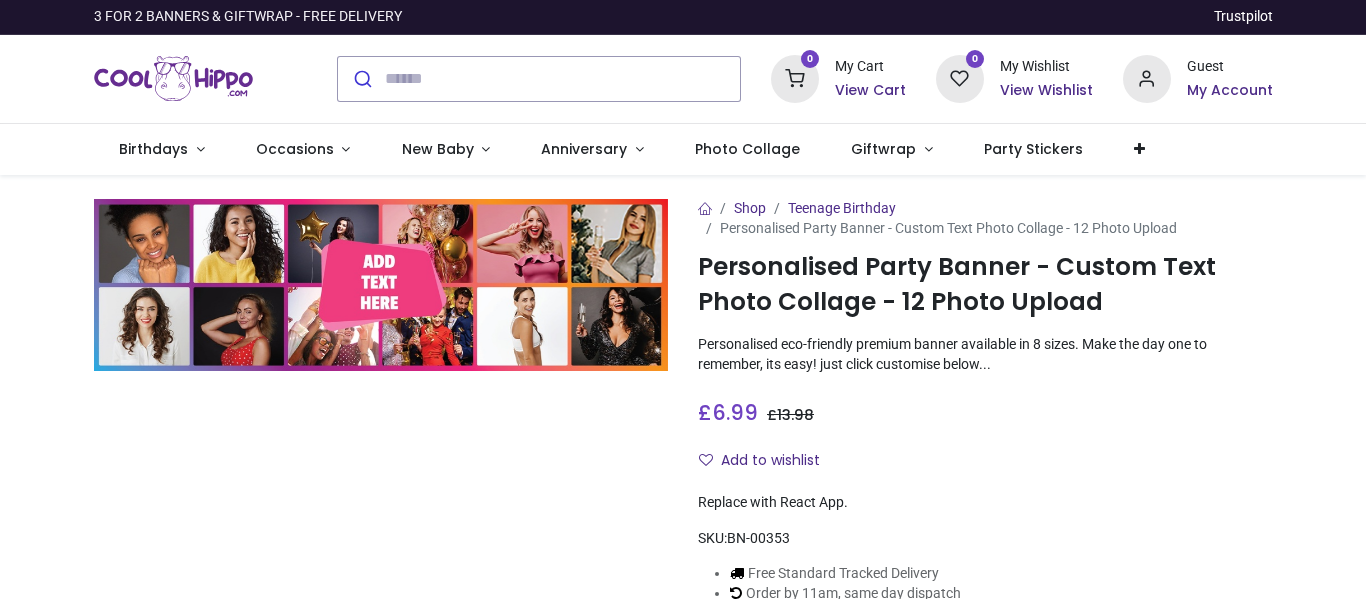 scroll, scrollTop: 0, scrollLeft: 0, axis: both 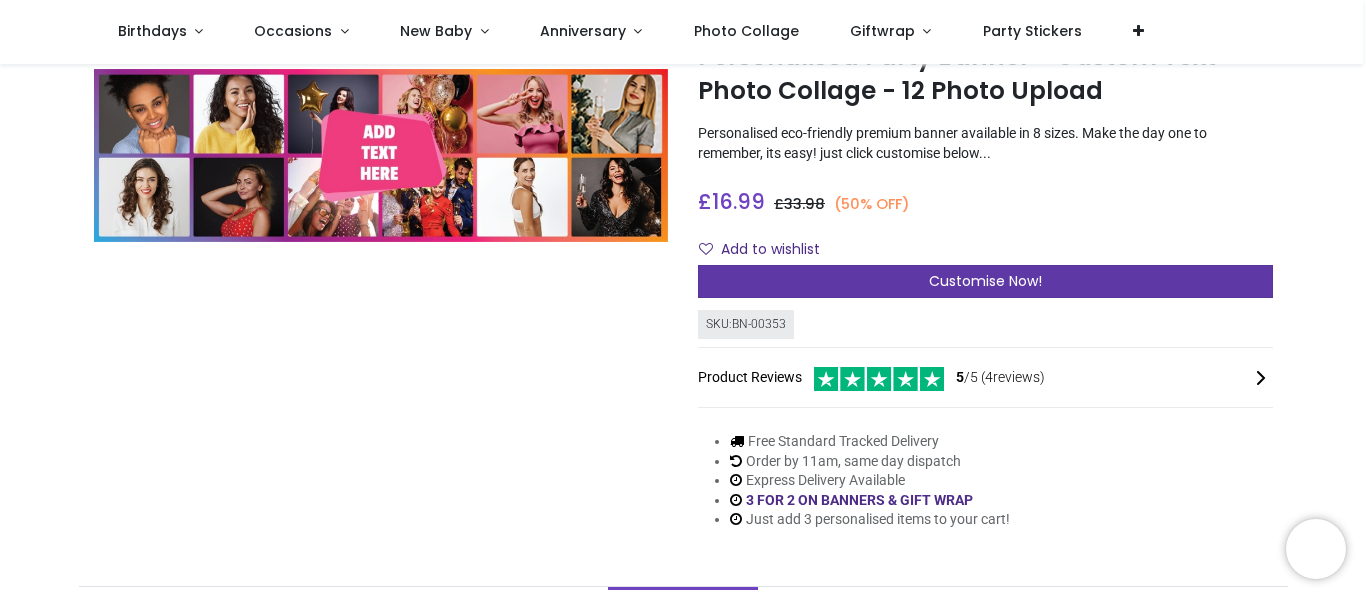 click on "Customise Now!" at bounding box center (985, 282) 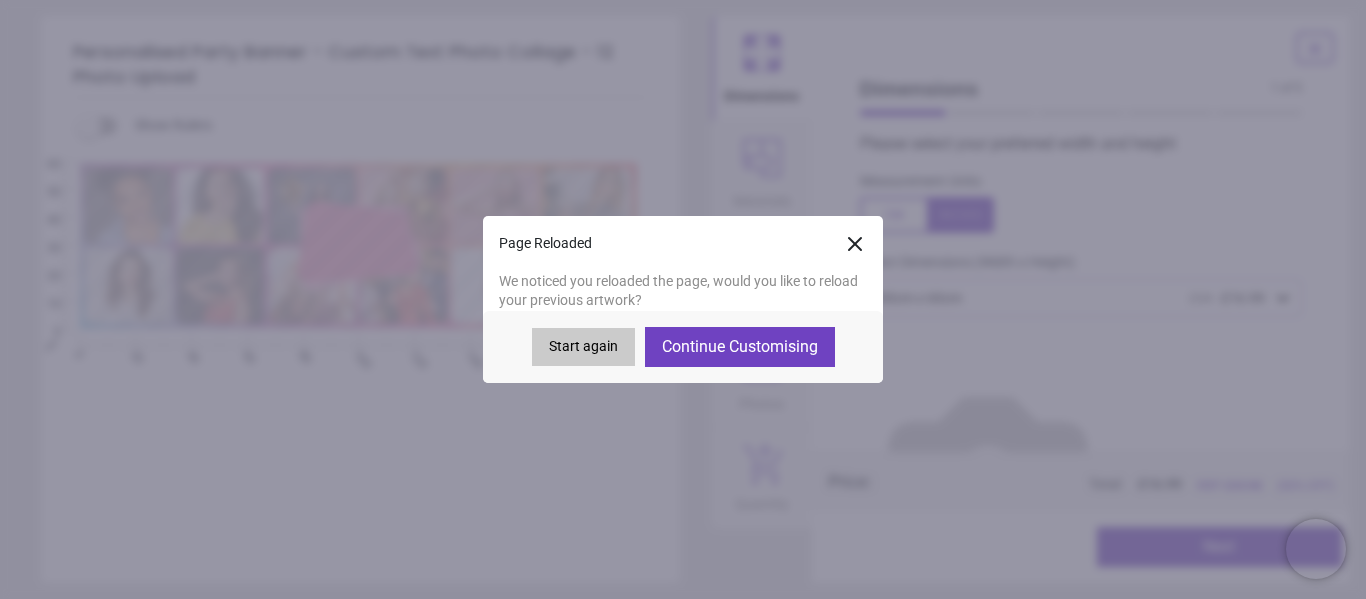click on "Start again" at bounding box center [583, 347] 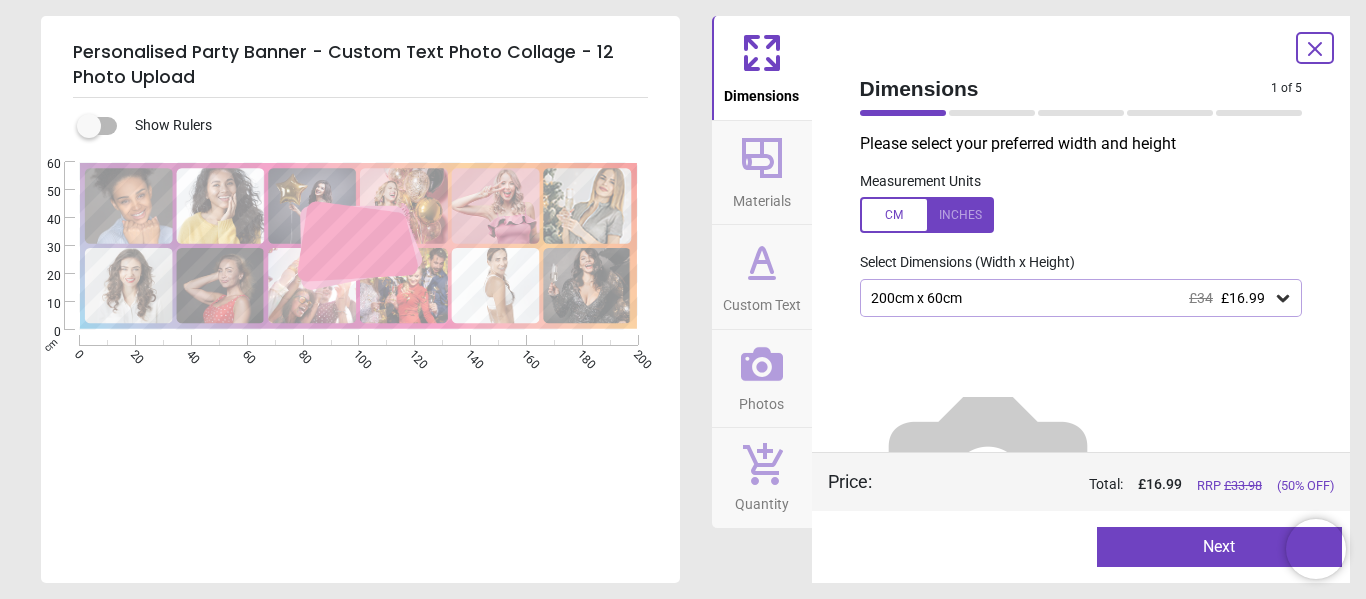 click on "Photos" at bounding box center (761, 400) 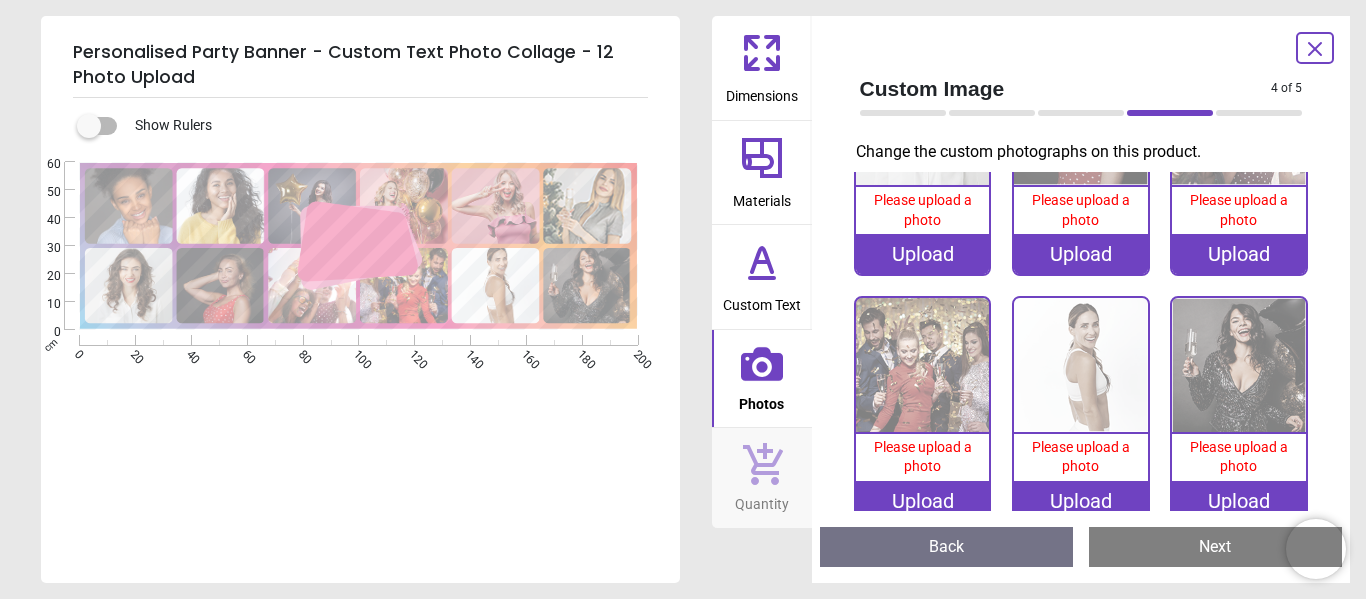 scroll, scrollTop: 644, scrollLeft: 0, axis: vertical 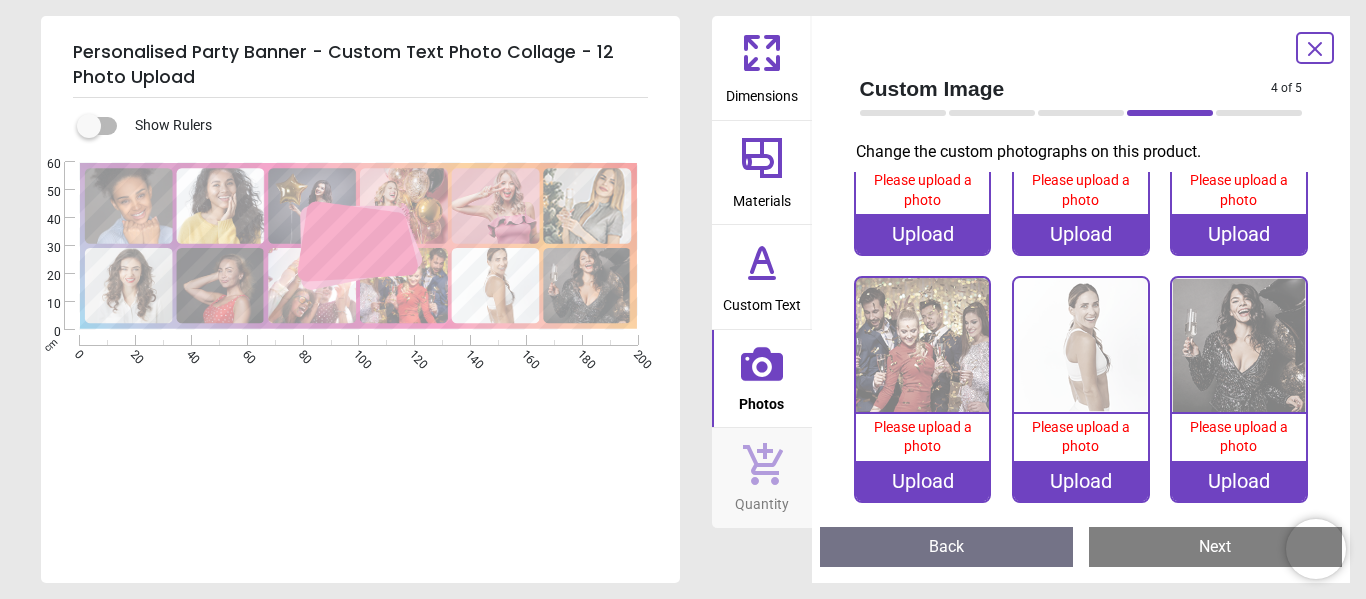 click on "Please upload a photo" at bounding box center [1239, 437] 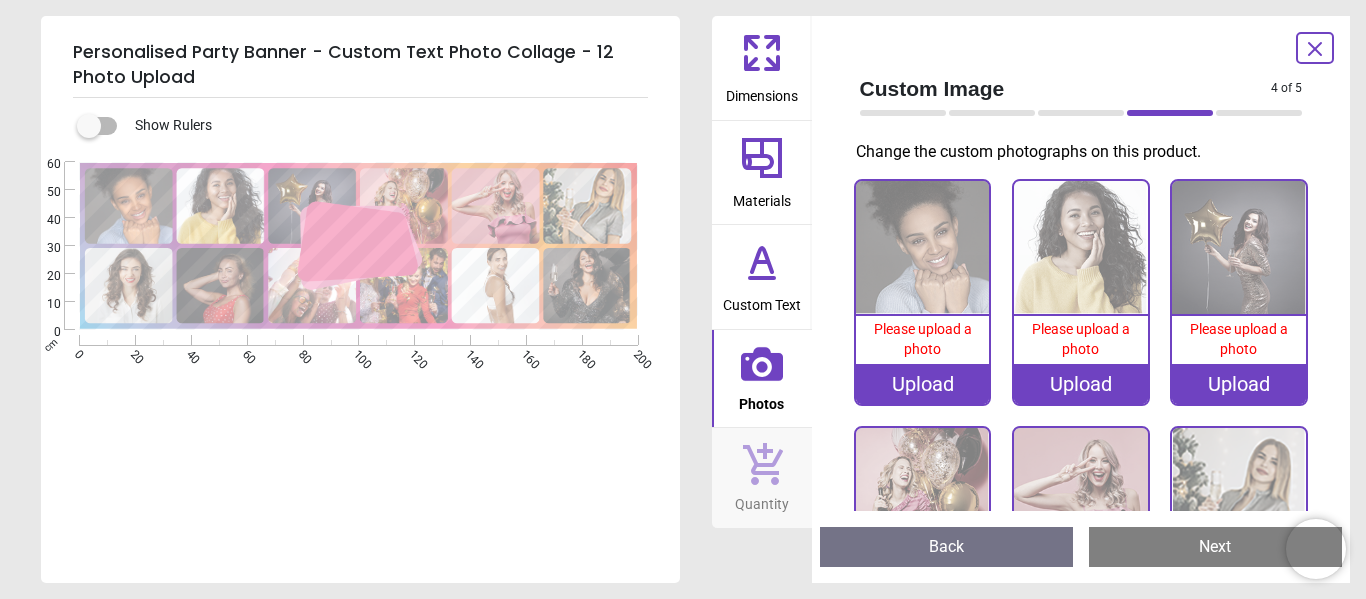 scroll, scrollTop: 0, scrollLeft: 0, axis: both 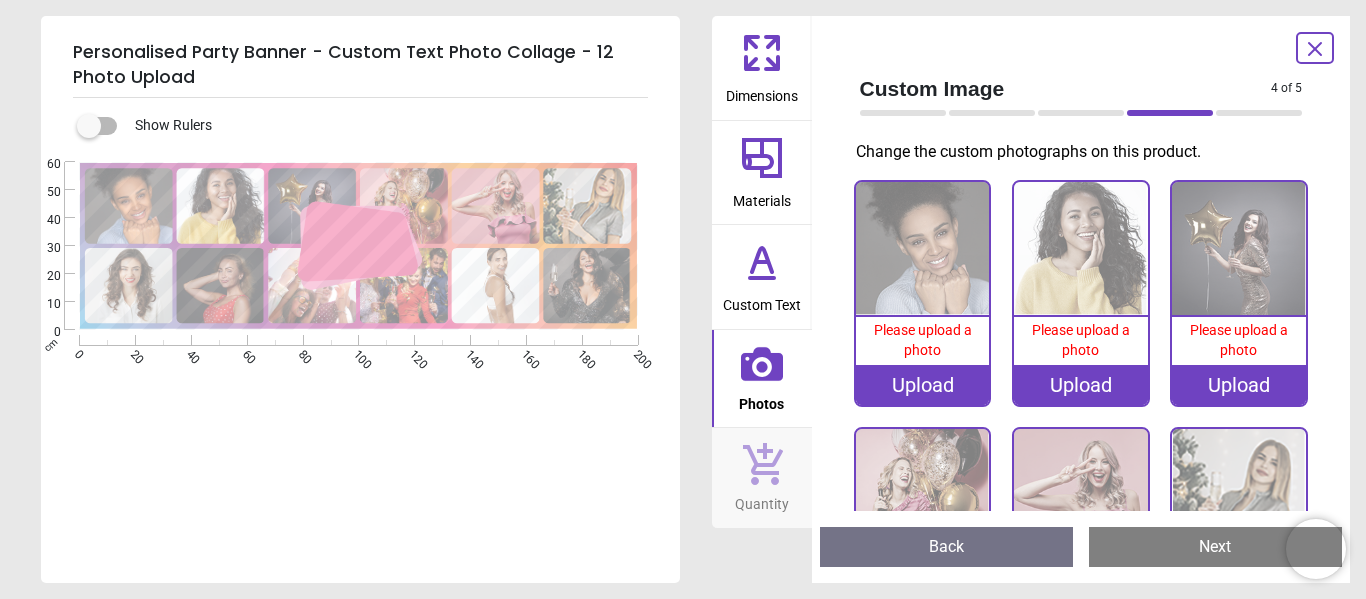 click on "Upload" at bounding box center (923, 385) 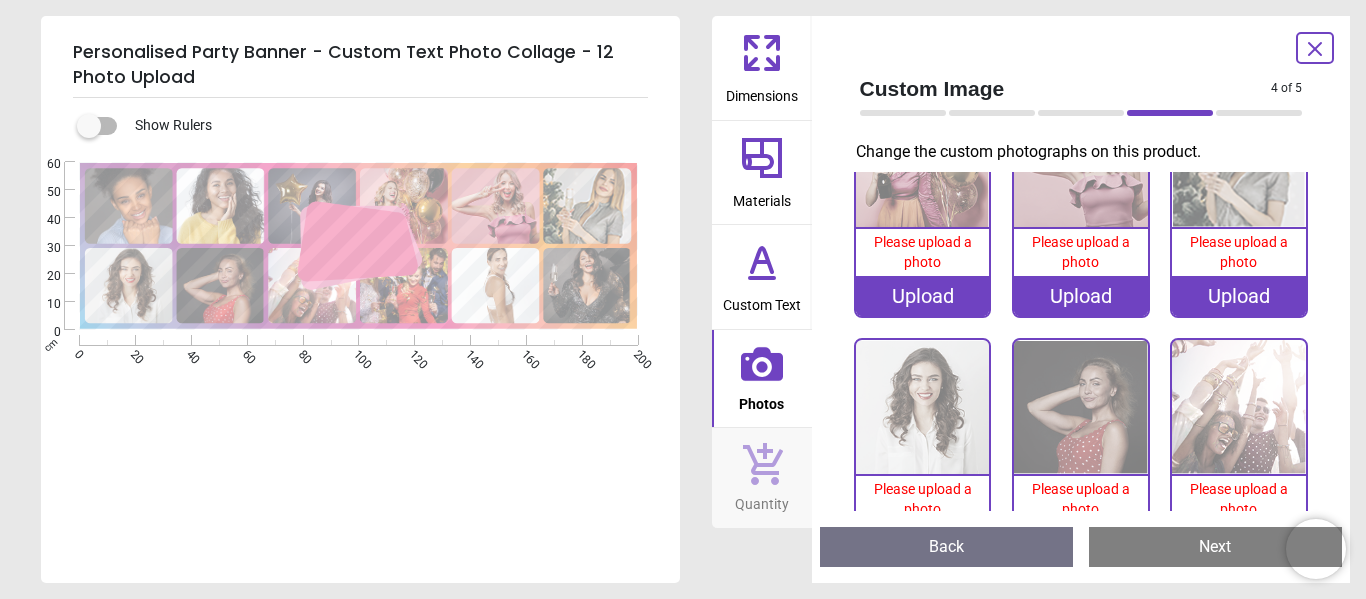 scroll, scrollTop: 0, scrollLeft: 0, axis: both 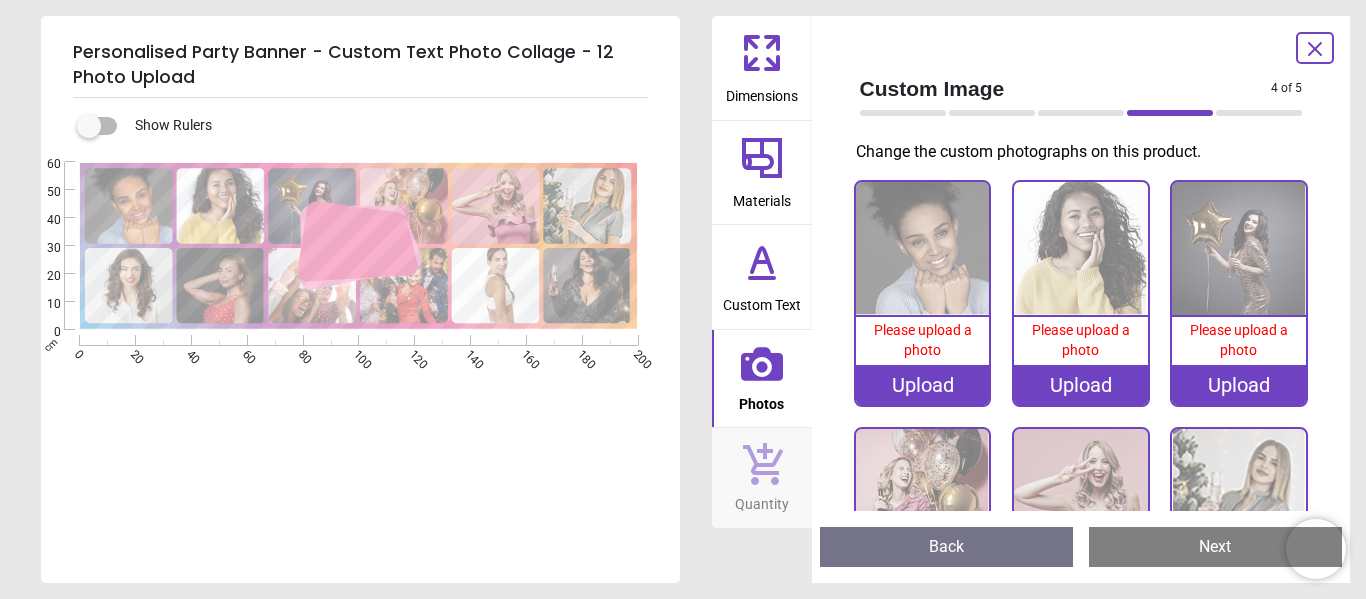 click on "Upload" at bounding box center [923, 385] 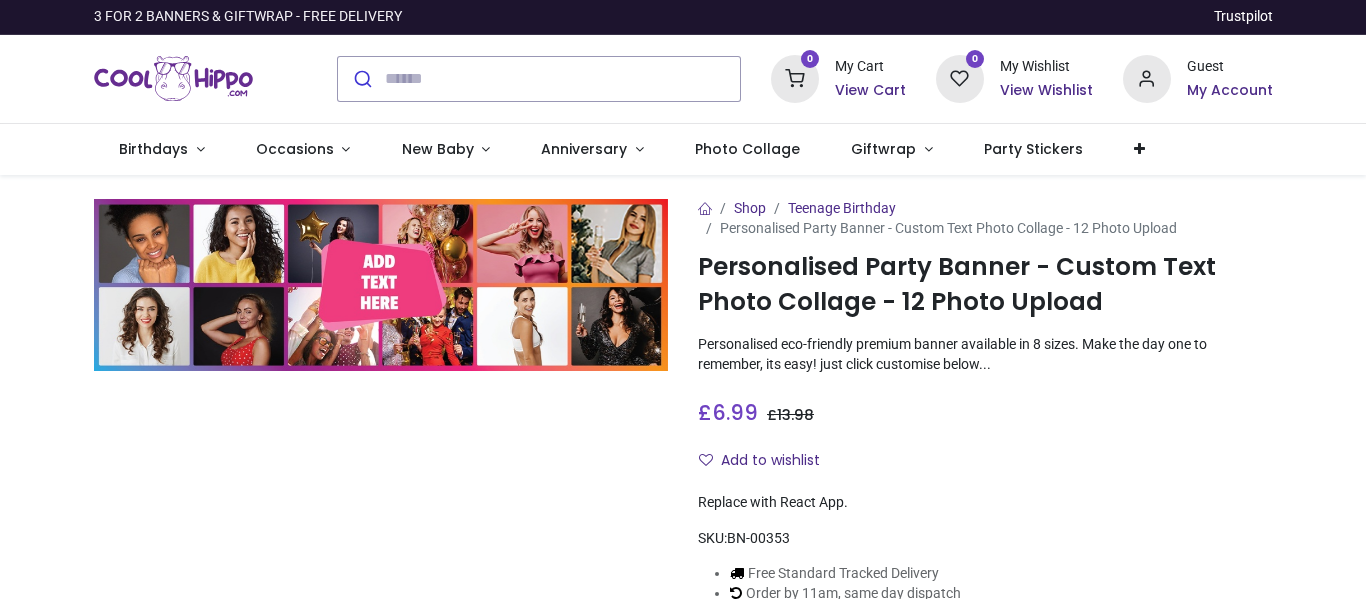 scroll, scrollTop: 0, scrollLeft: 0, axis: both 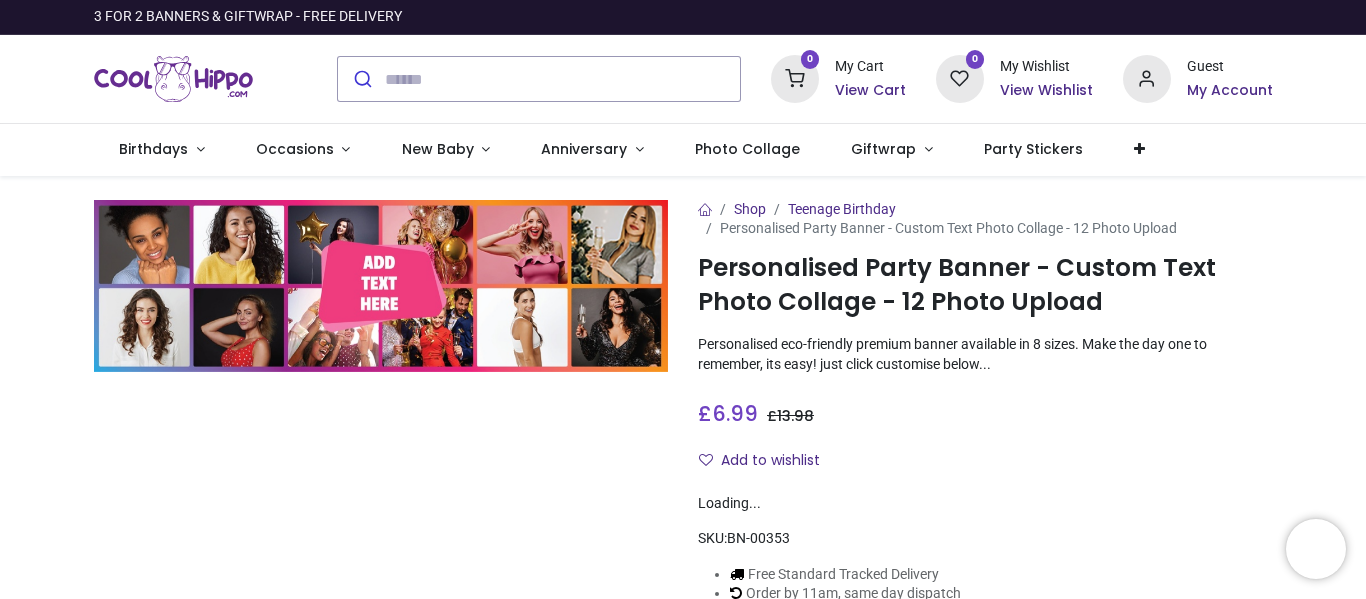 click on "My Account" at bounding box center (1230, 91) 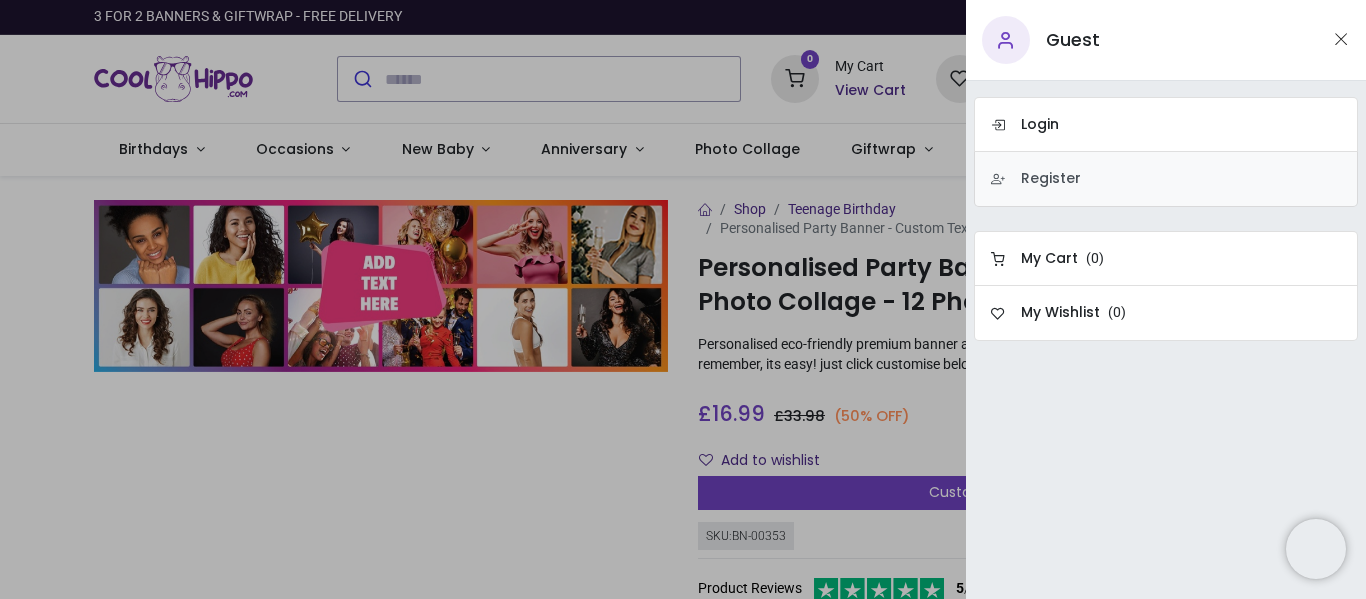 click on "Register" at bounding box center [1166, 179] 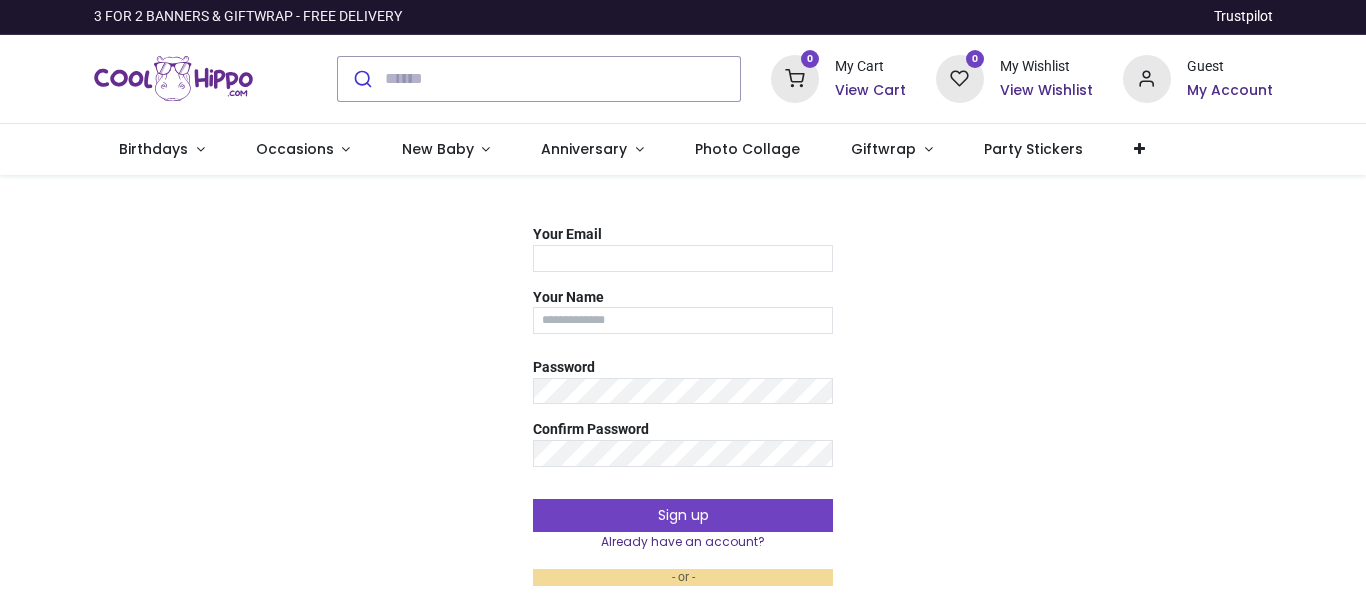 scroll, scrollTop: 0, scrollLeft: 0, axis: both 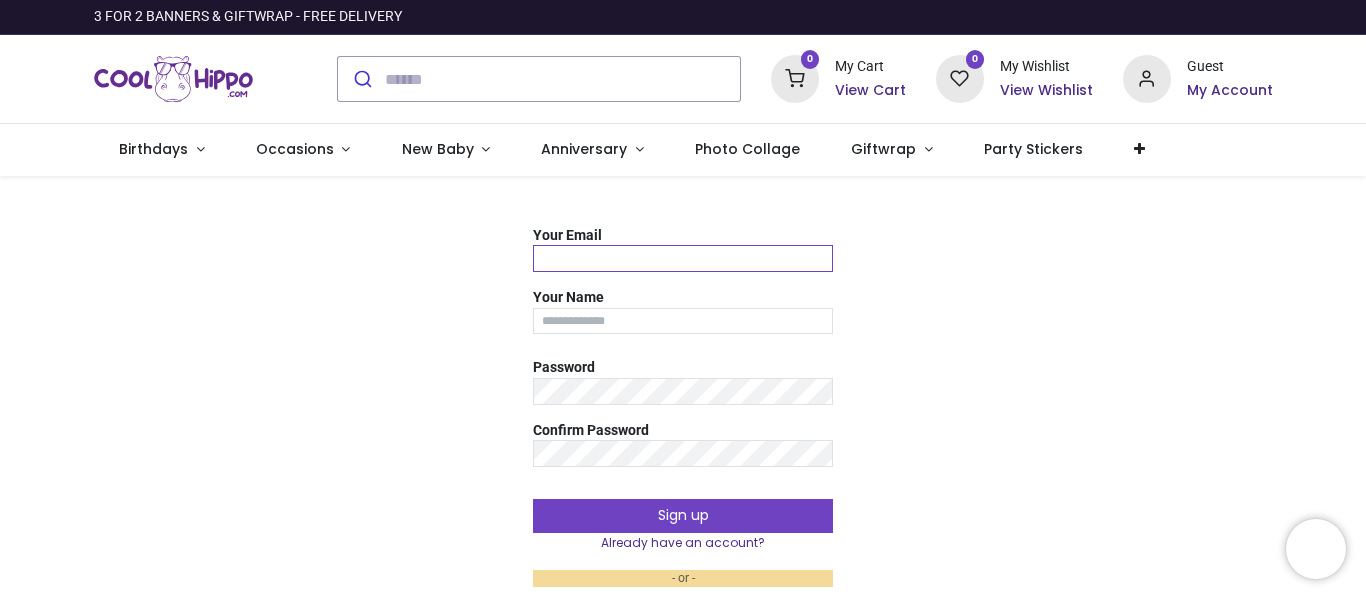 click on "Your Email" at bounding box center [683, 258] 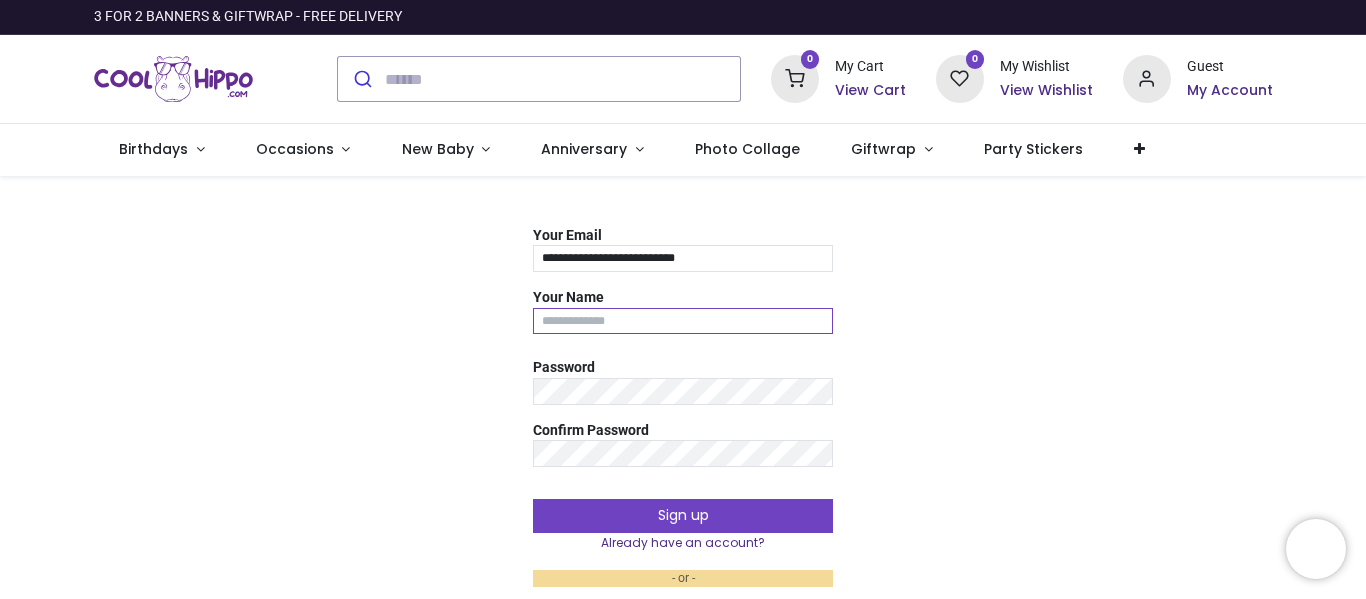 type on "**********" 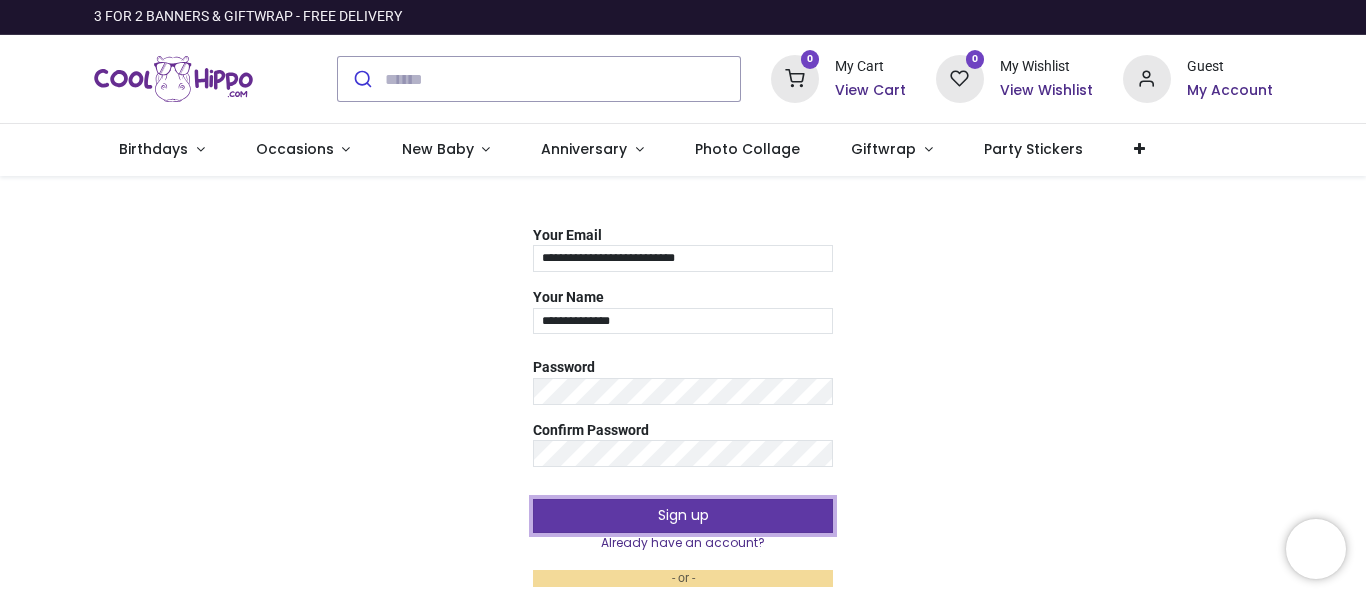 click on "Sign up" at bounding box center [683, 516] 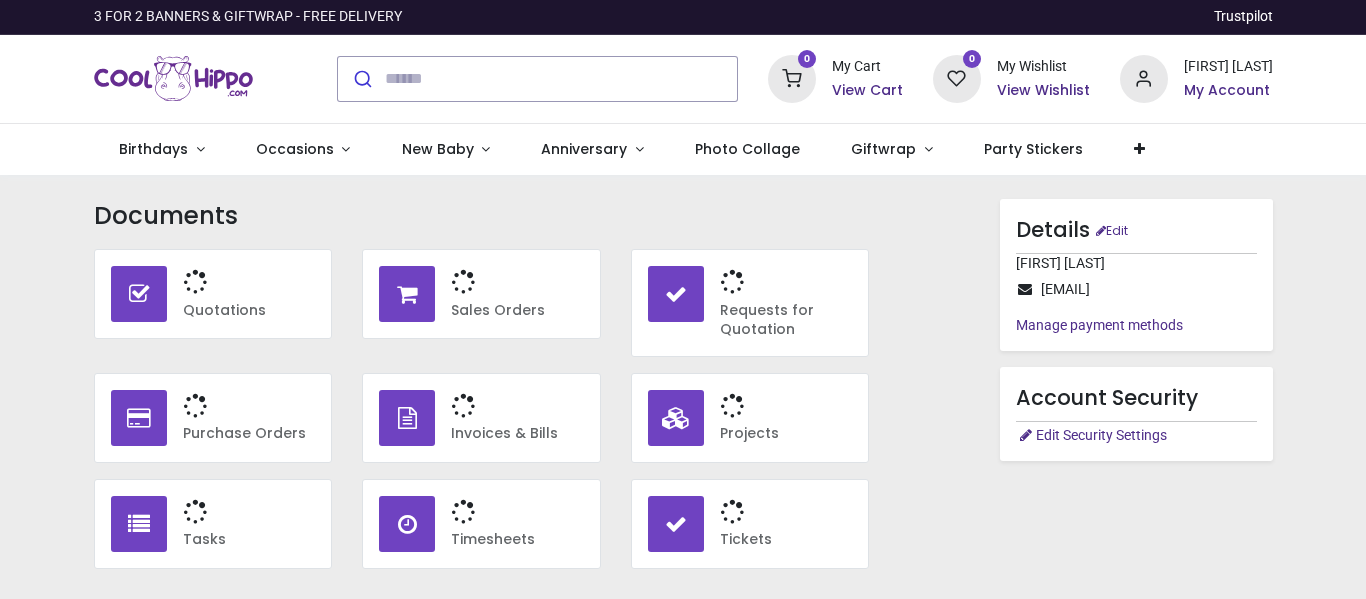 scroll, scrollTop: 0, scrollLeft: 0, axis: both 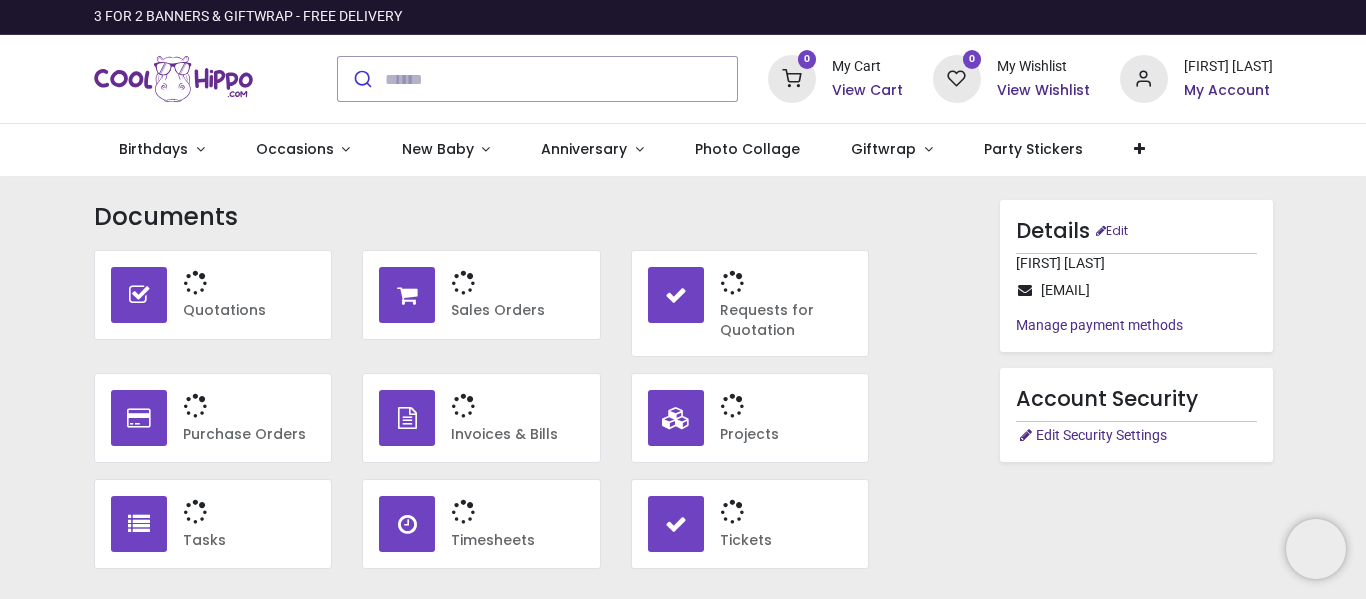 type on "**********" 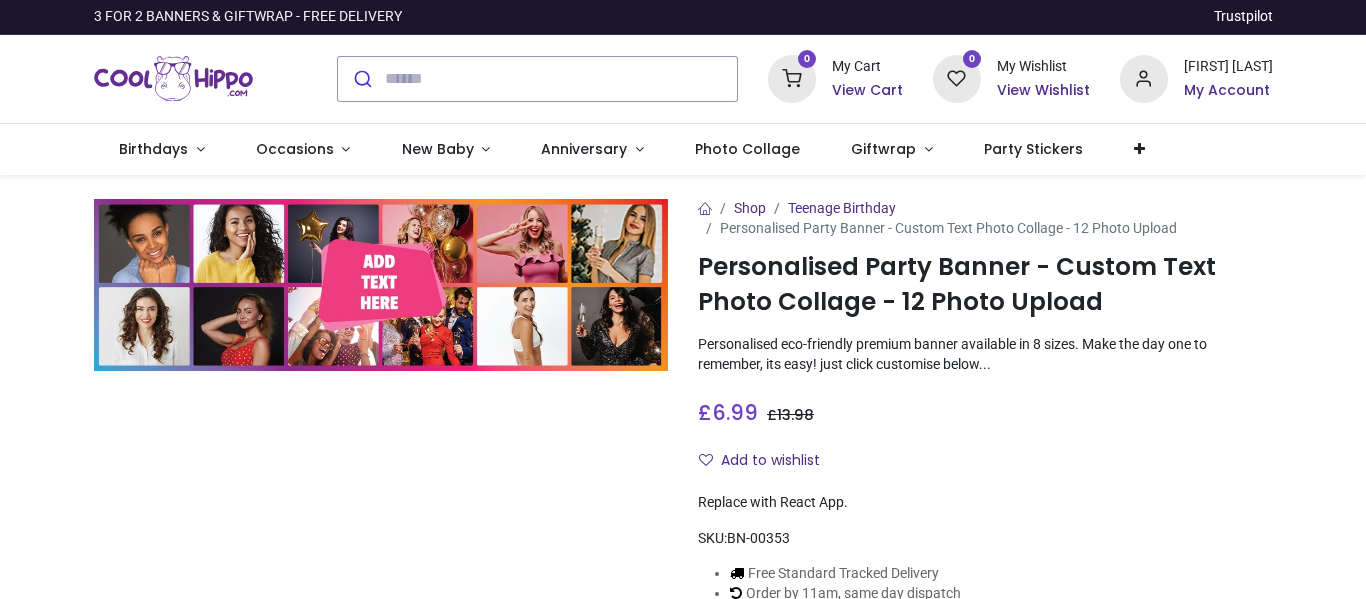 scroll, scrollTop: 0, scrollLeft: 0, axis: both 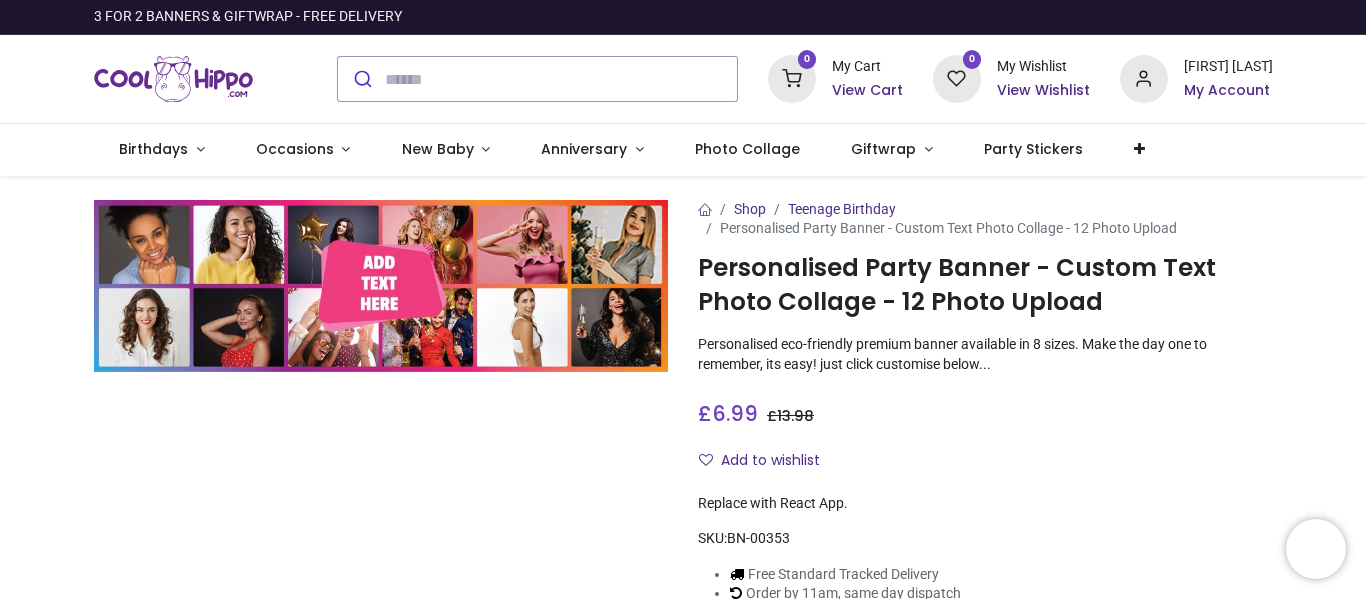 type on "**********" 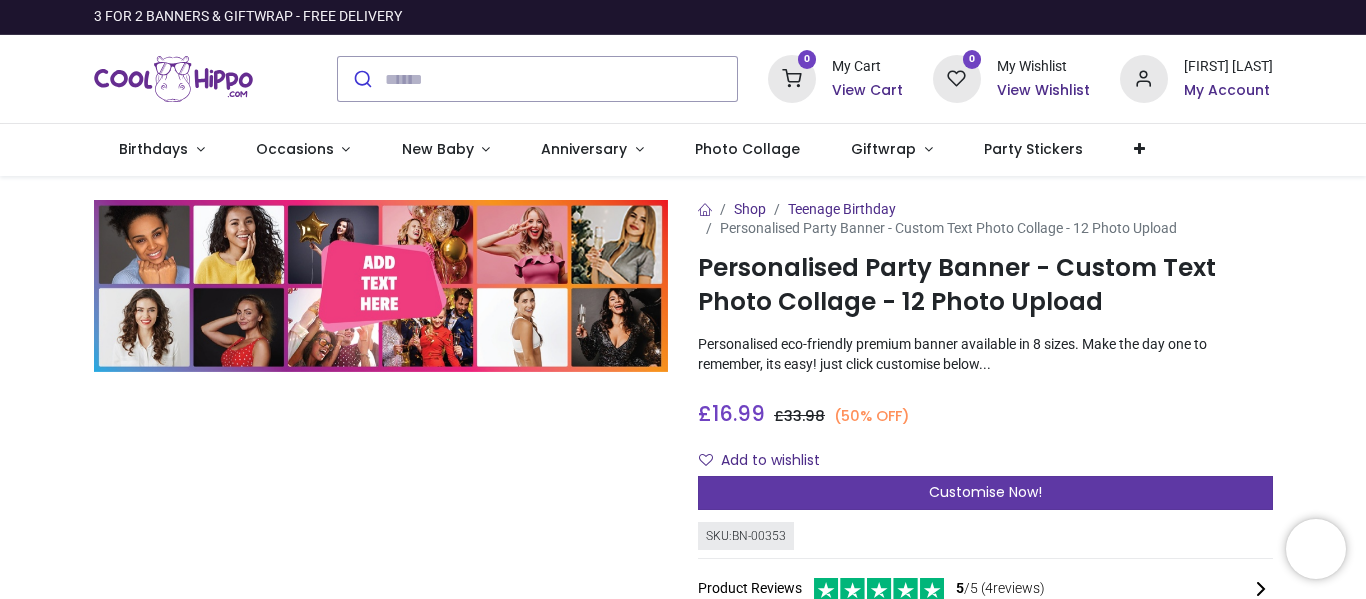 click on "Customise Now!" at bounding box center (985, 493) 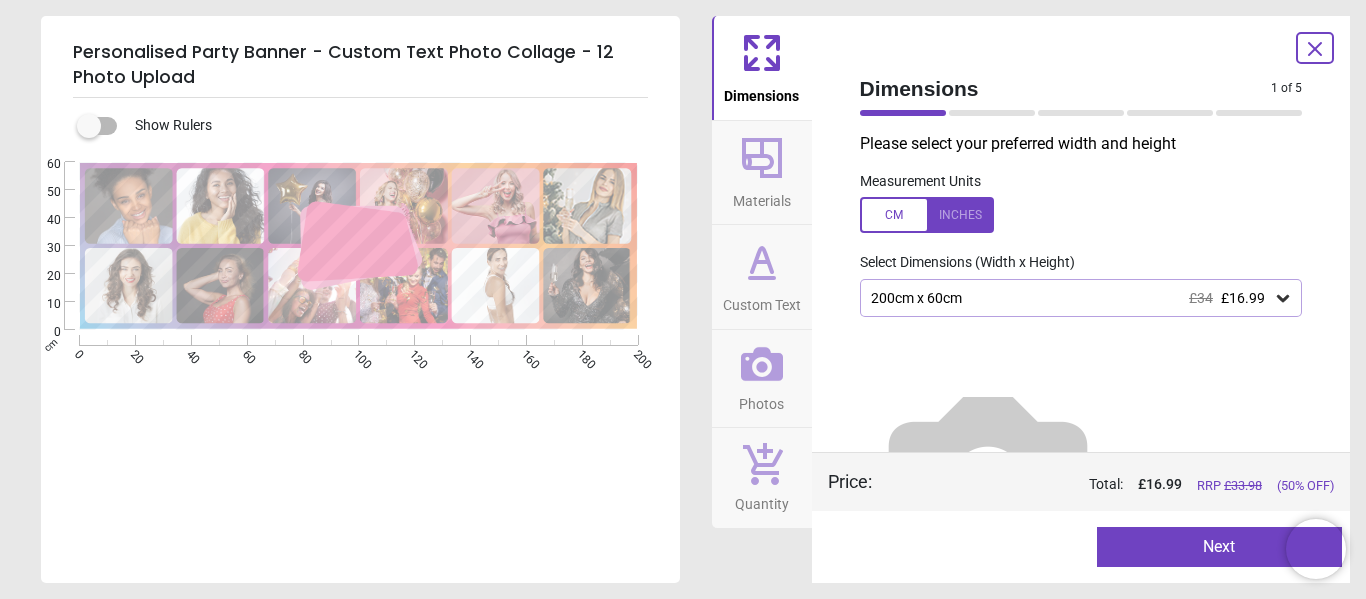 click 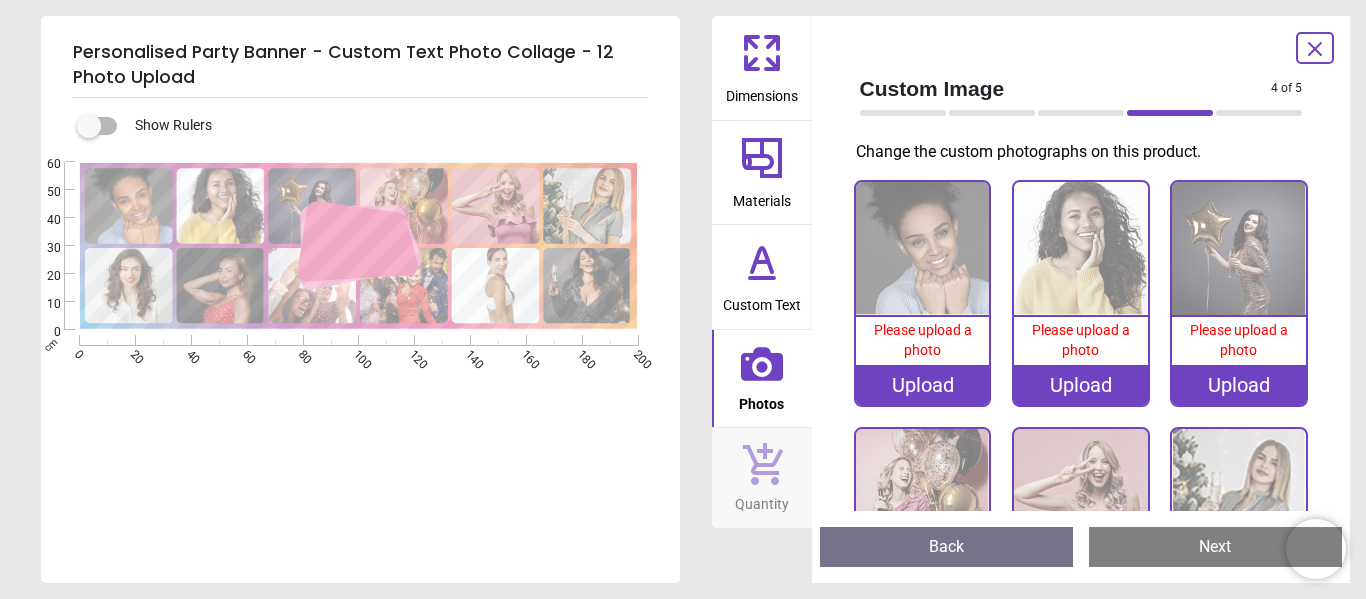 click on "Custom Text" at bounding box center (762, 301) 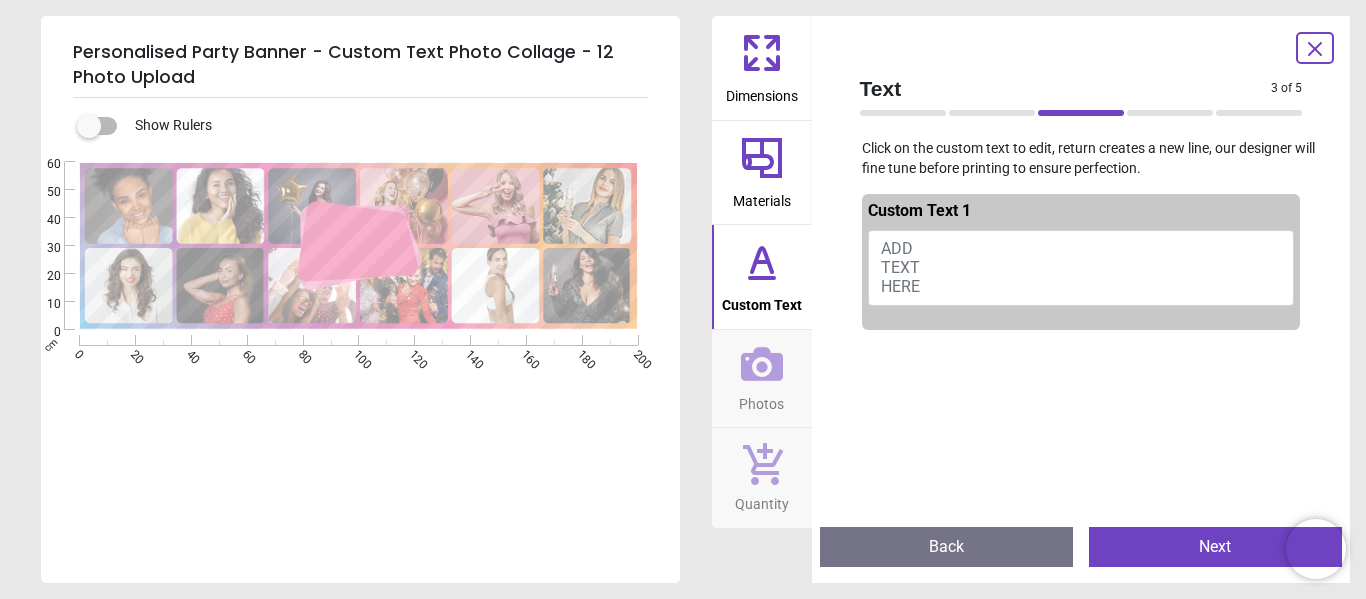 click on "Custom Text" at bounding box center [762, 277] 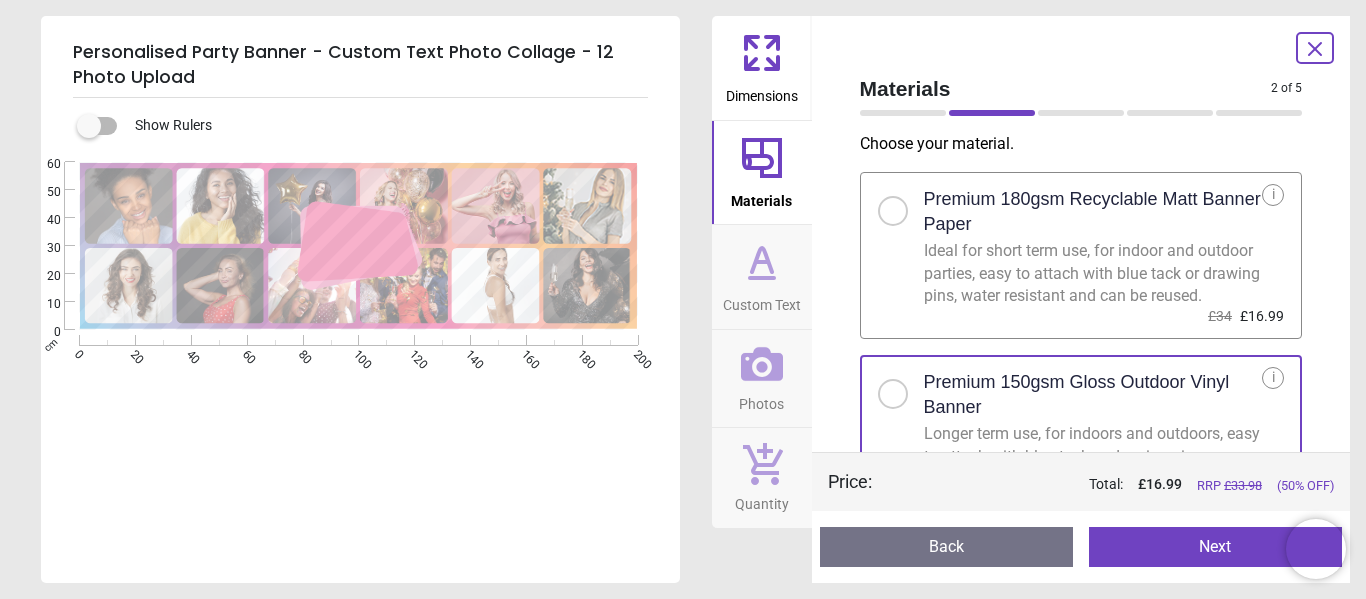 click on "Dimensions" at bounding box center [762, 92] 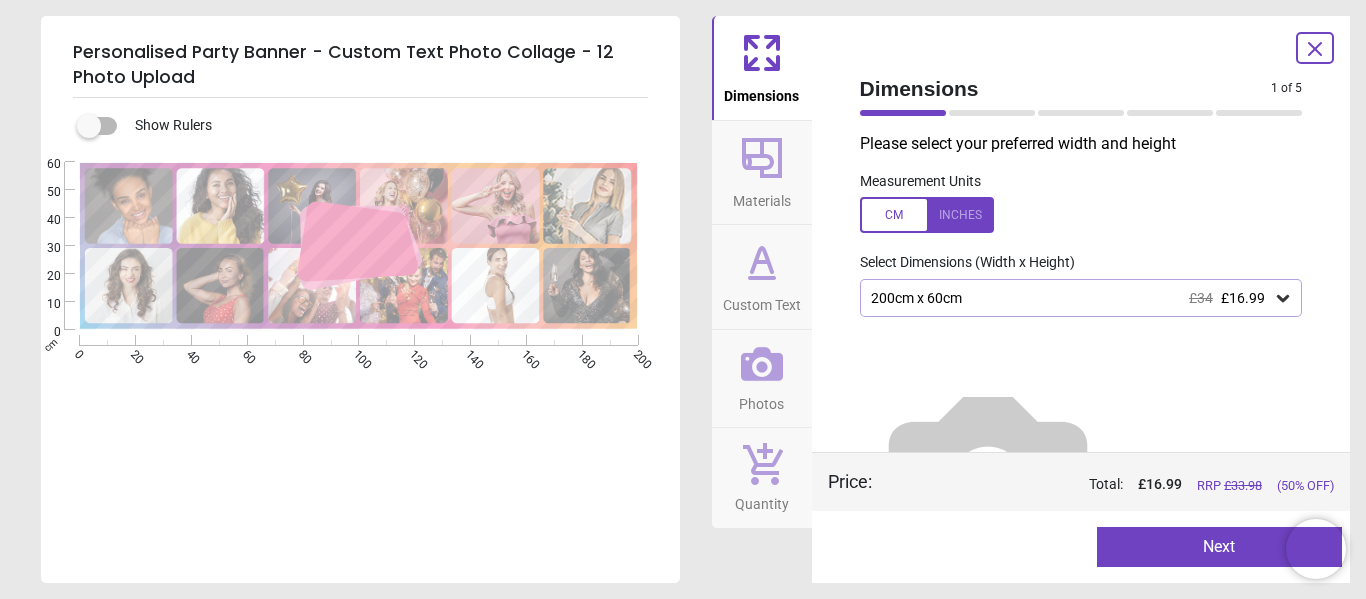 click 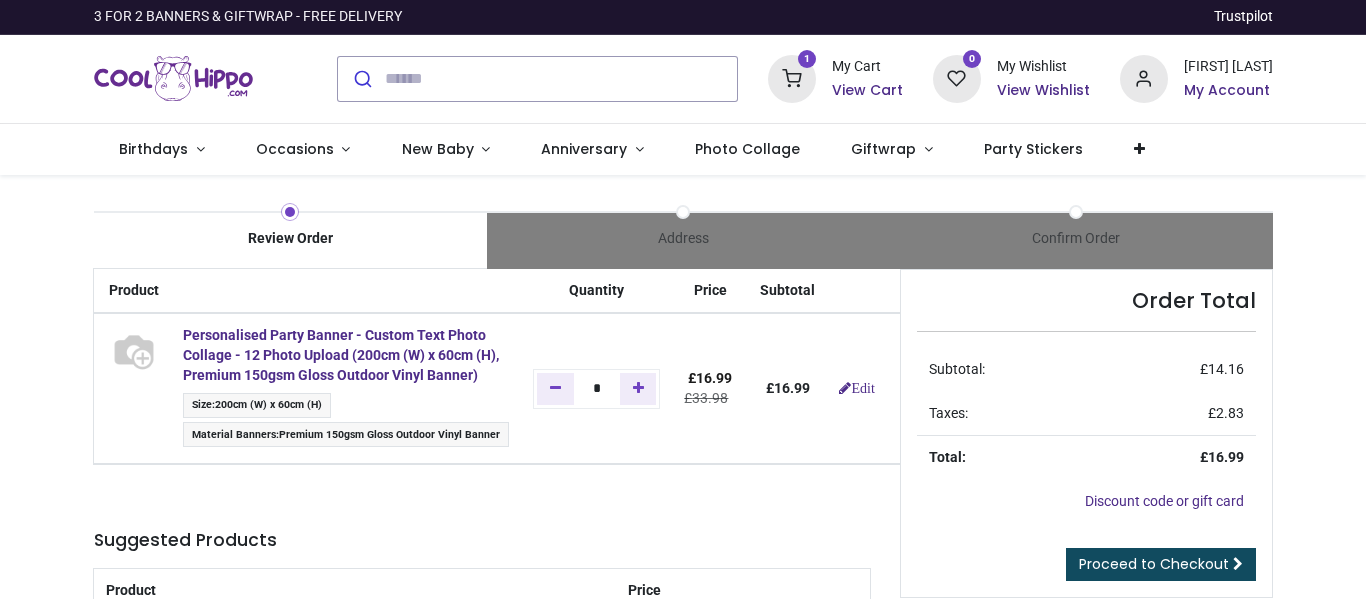 scroll, scrollTop: 0, scrollLeft: 0, axis: both 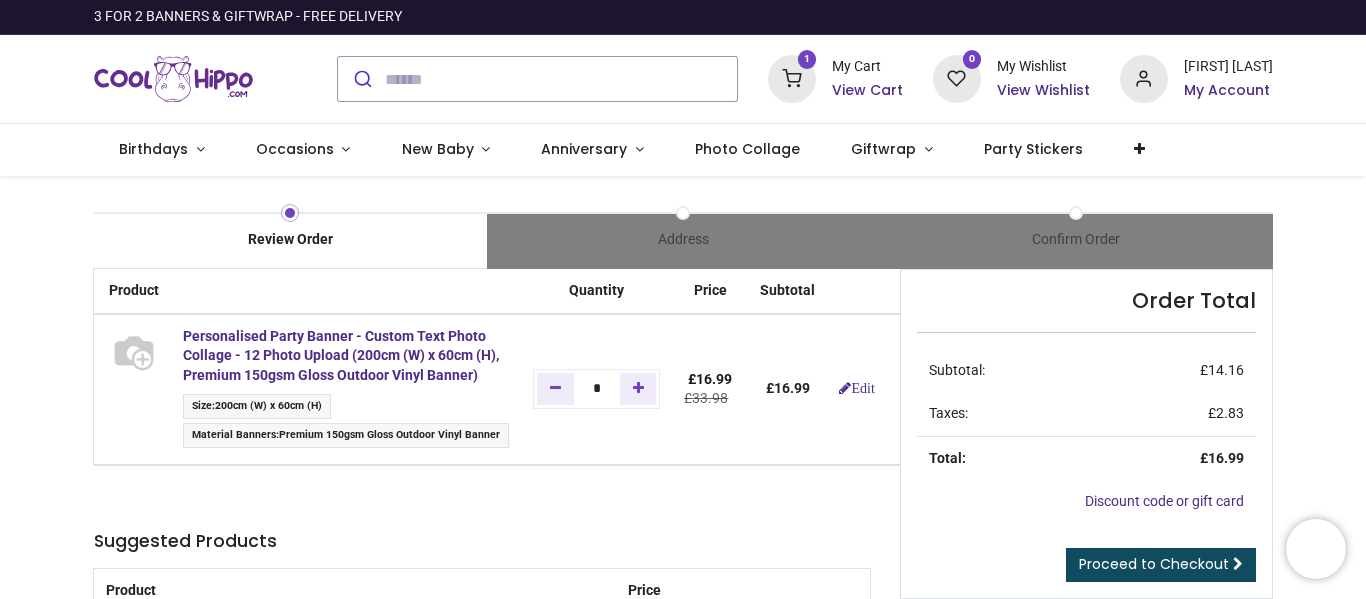 type on "**********" 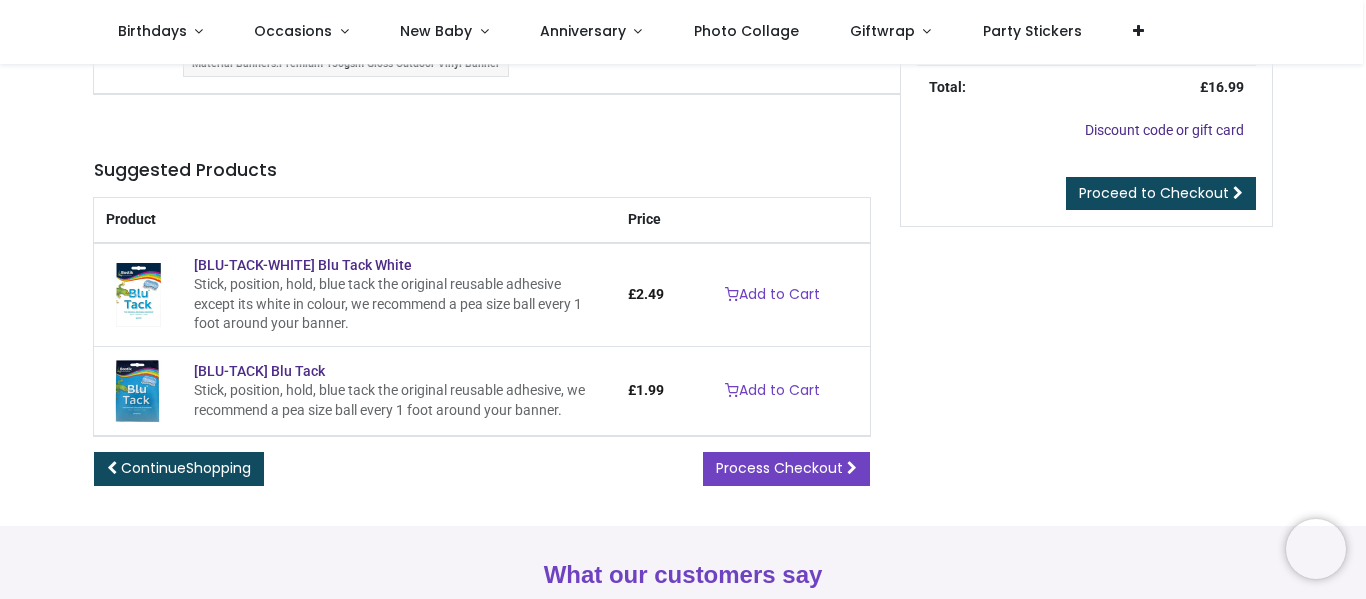 scroll, scrollTop: 262, scrollLeft: 0, axis: vertical 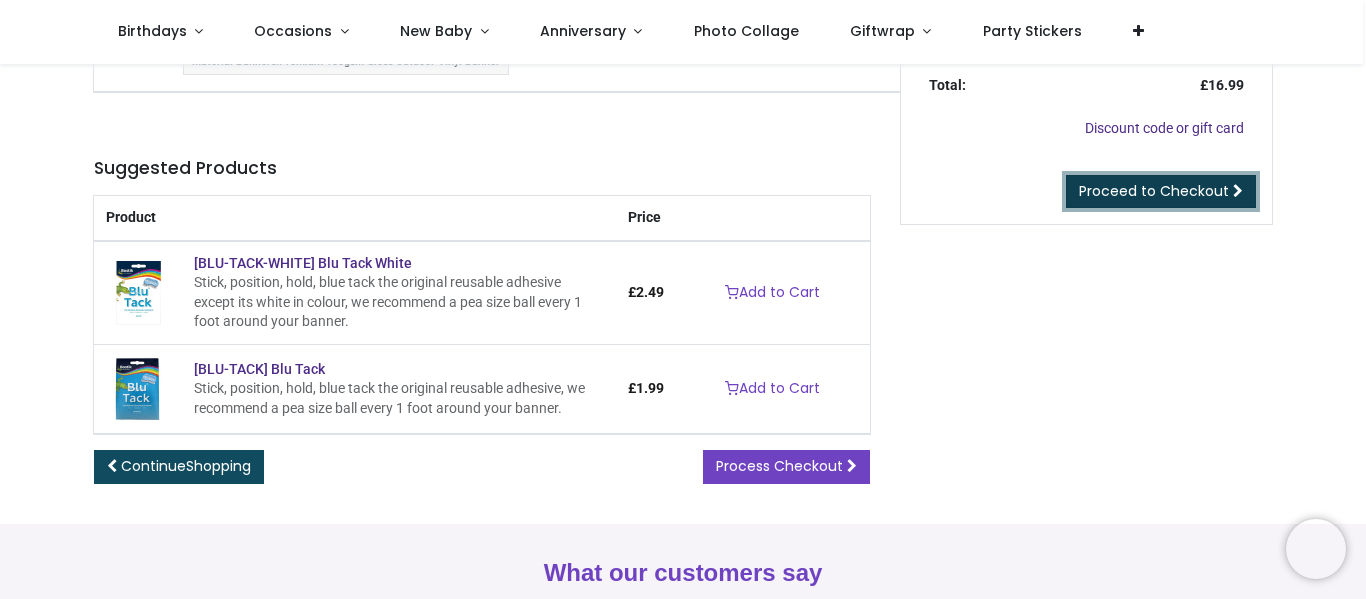 click on "Proceed to Checkout" at bounding box center (1154, 191) 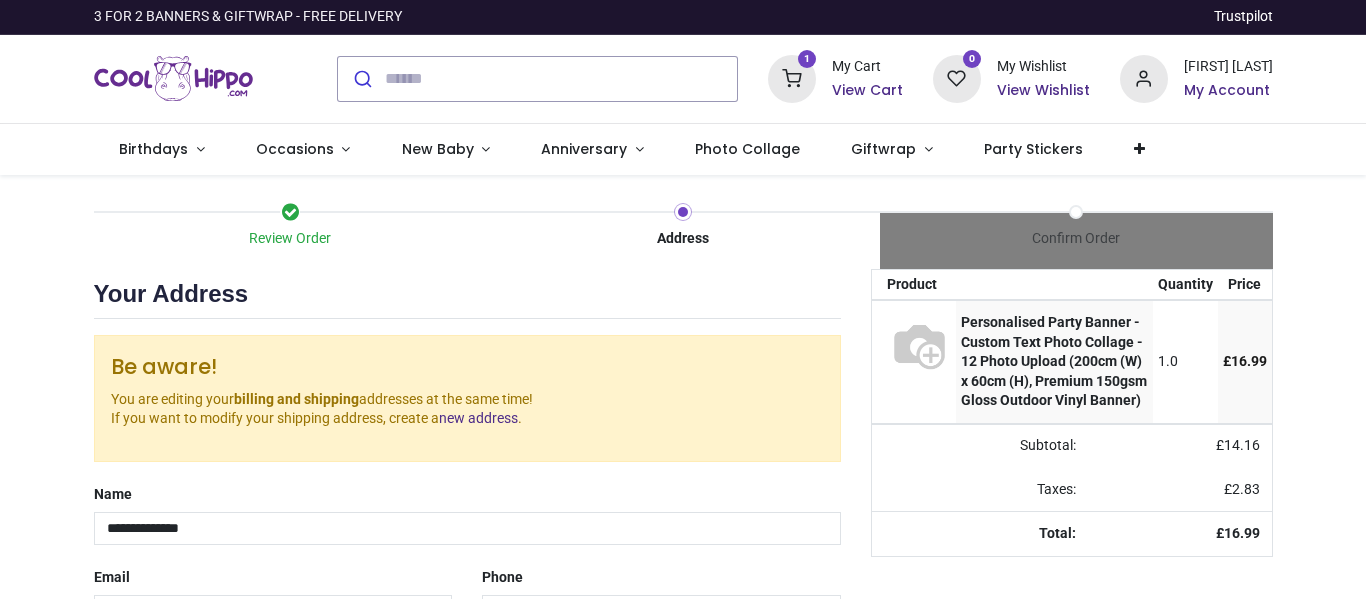 scroll, scrollTop: 0, scrollLeft: 0, axis: both 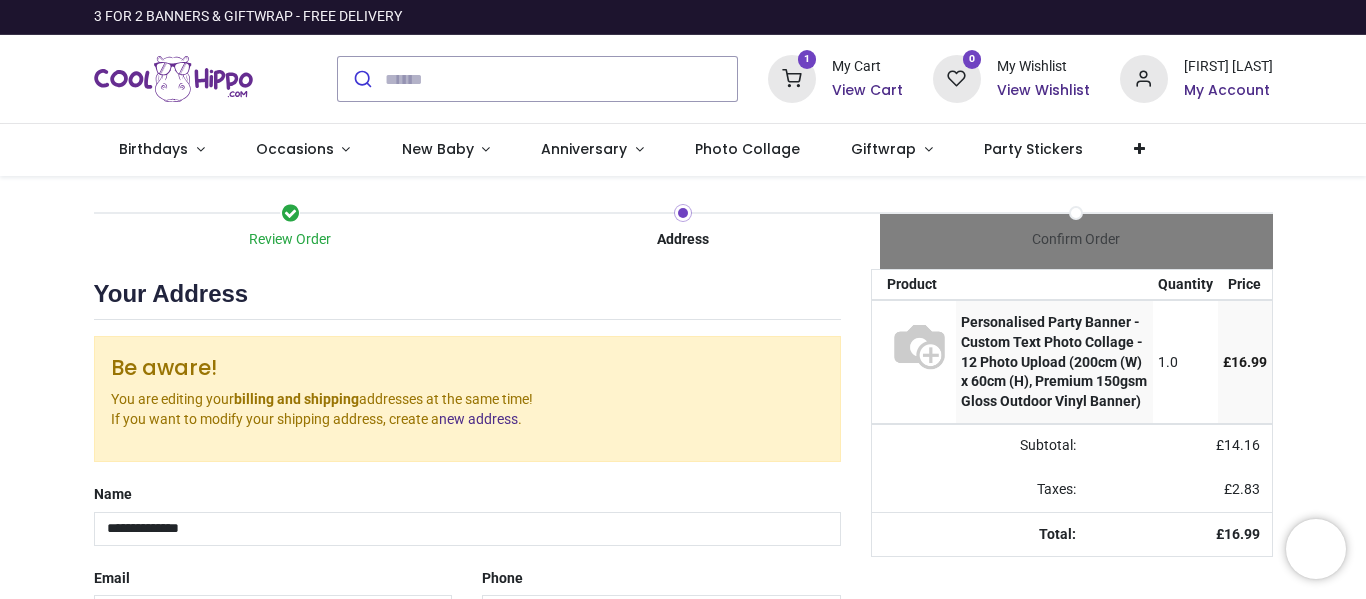 select on "***" 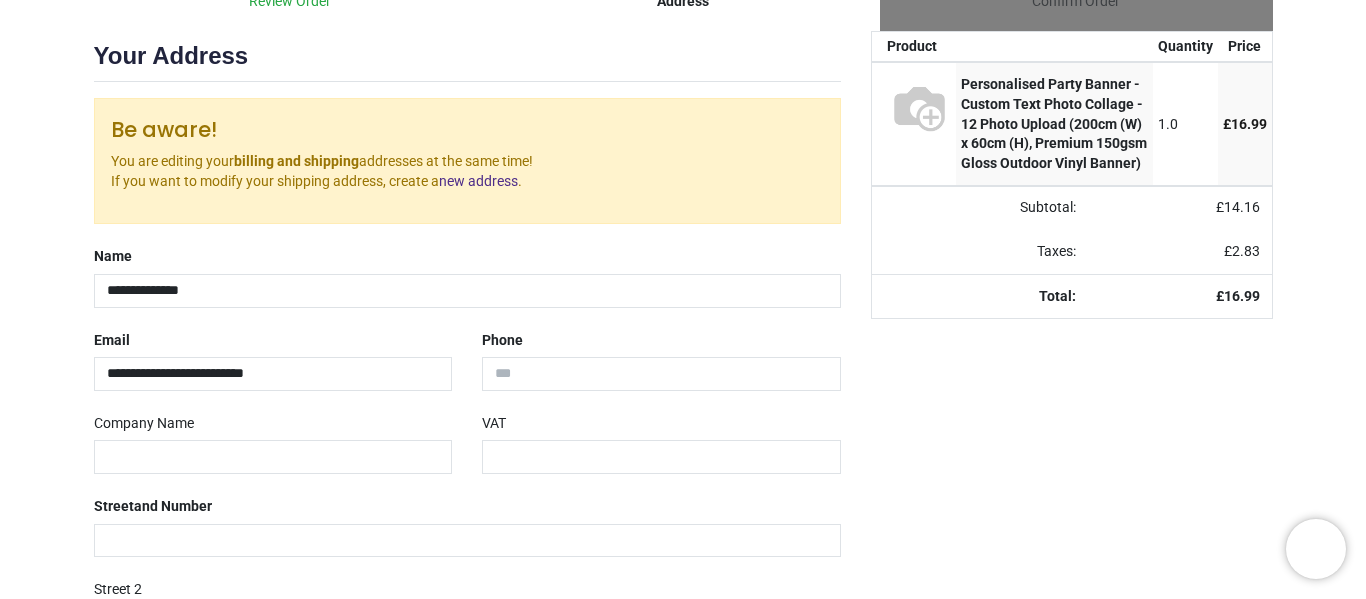 scroll, scrollTop: 242, scrollLeft: 0, axis: vertical 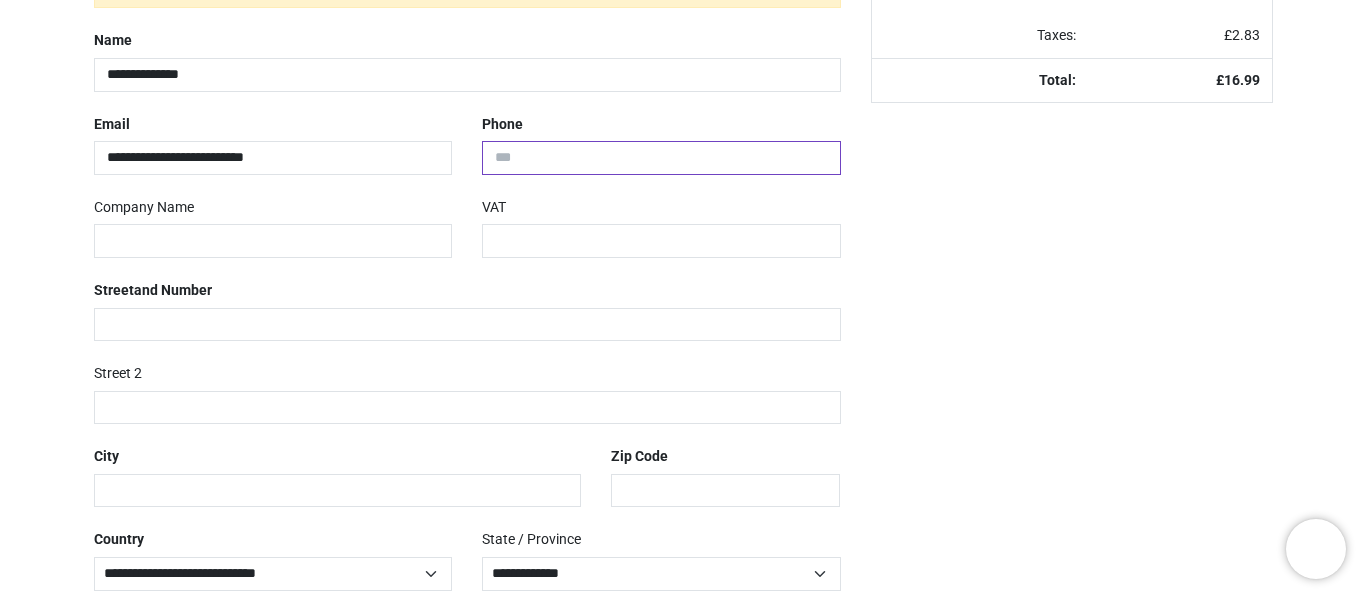 click at bounding box center (661, 158) 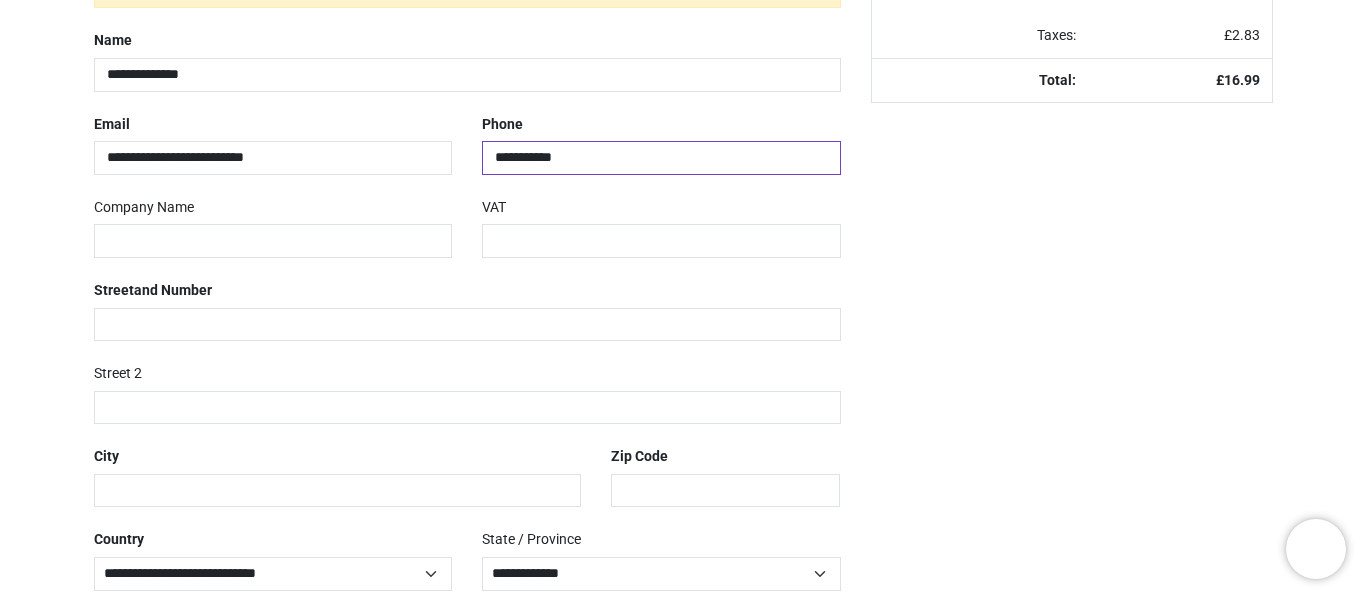 type on "**********" 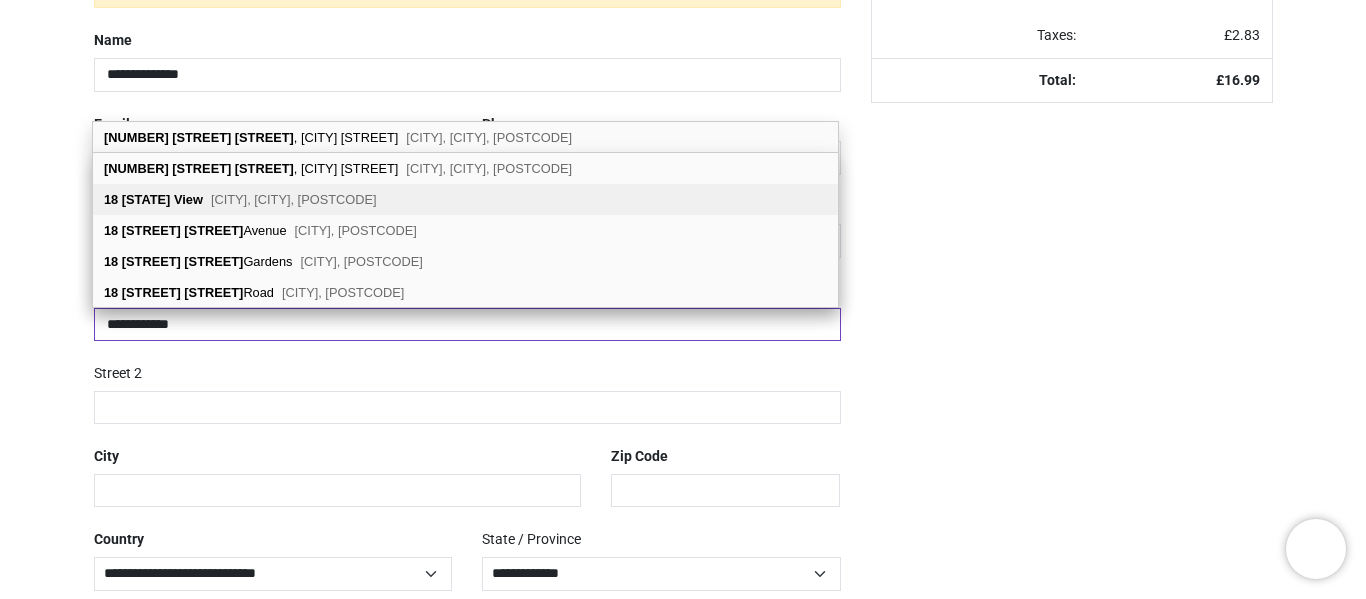 type on "**********" 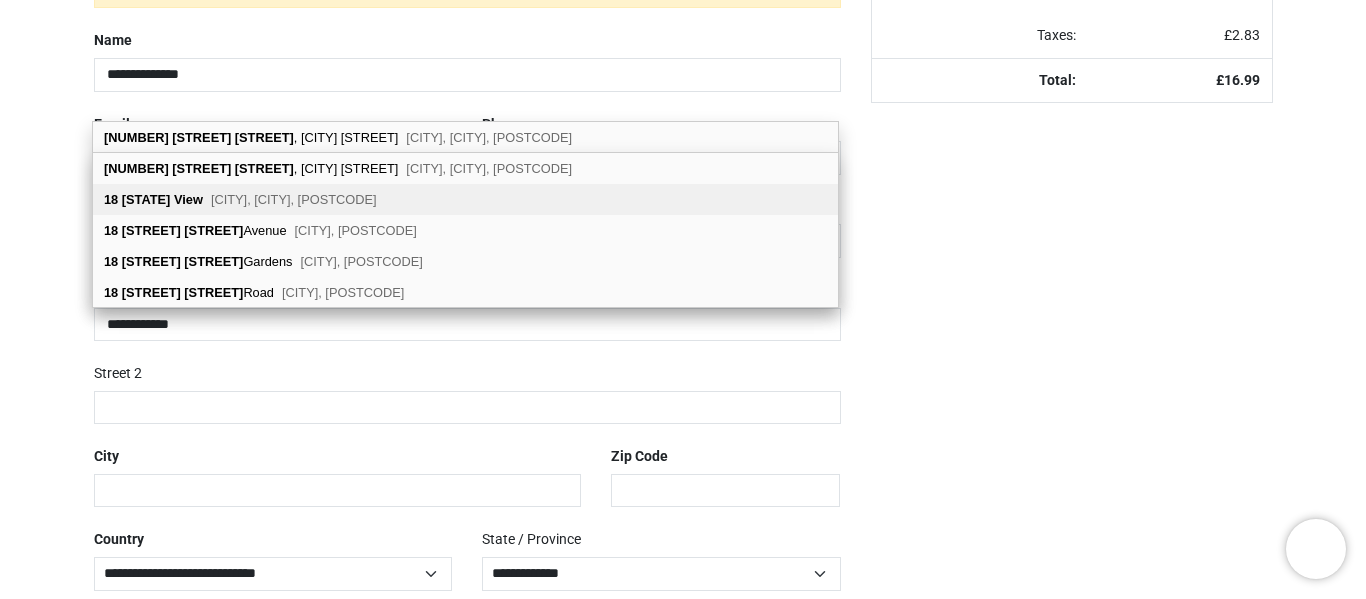 click on "Aveley, South Ockendon, RM15 4JP" at bounding box center (293, 168) 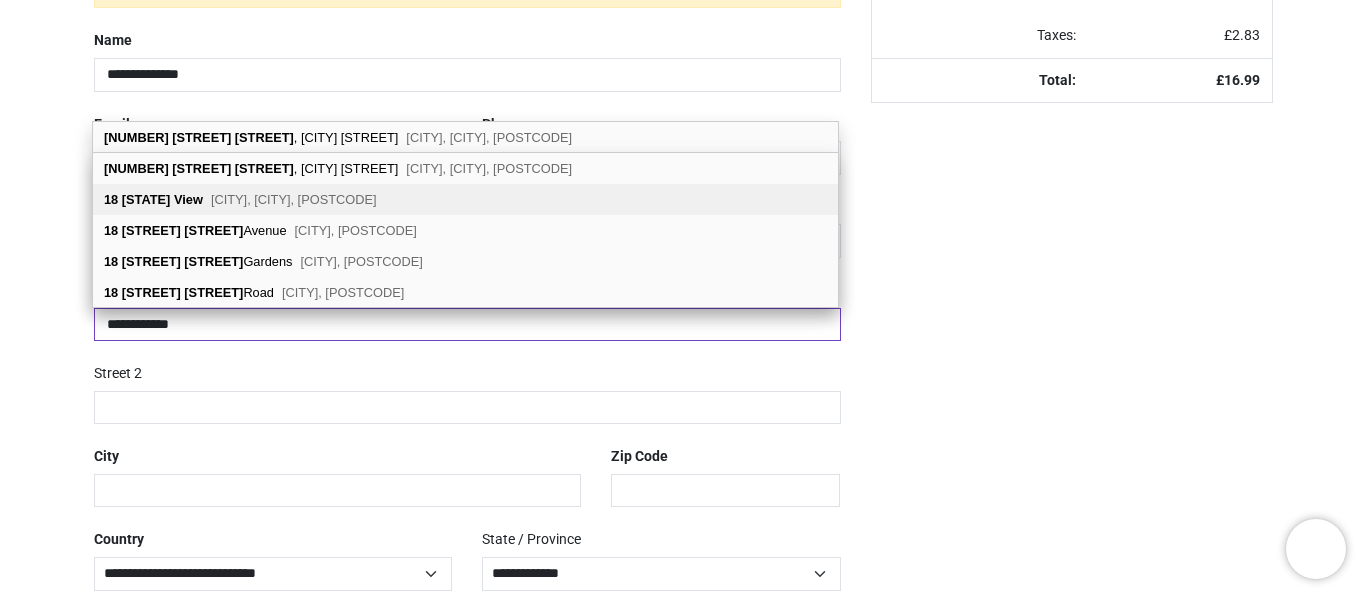 type on "******" 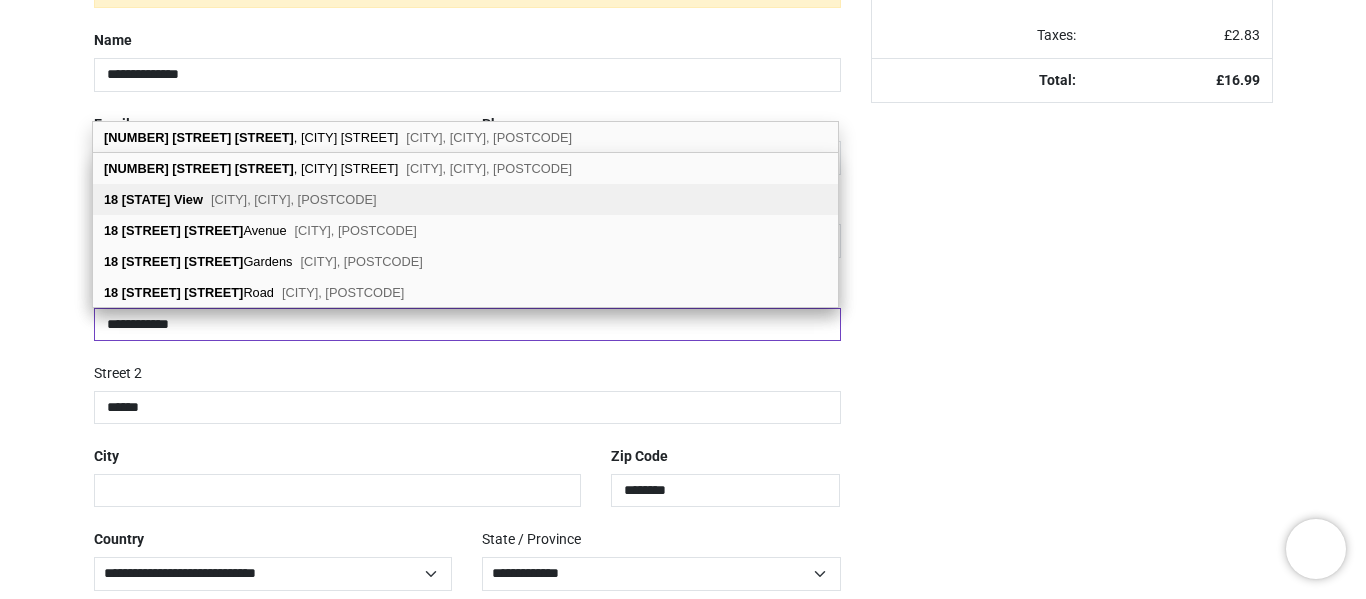select on "***" 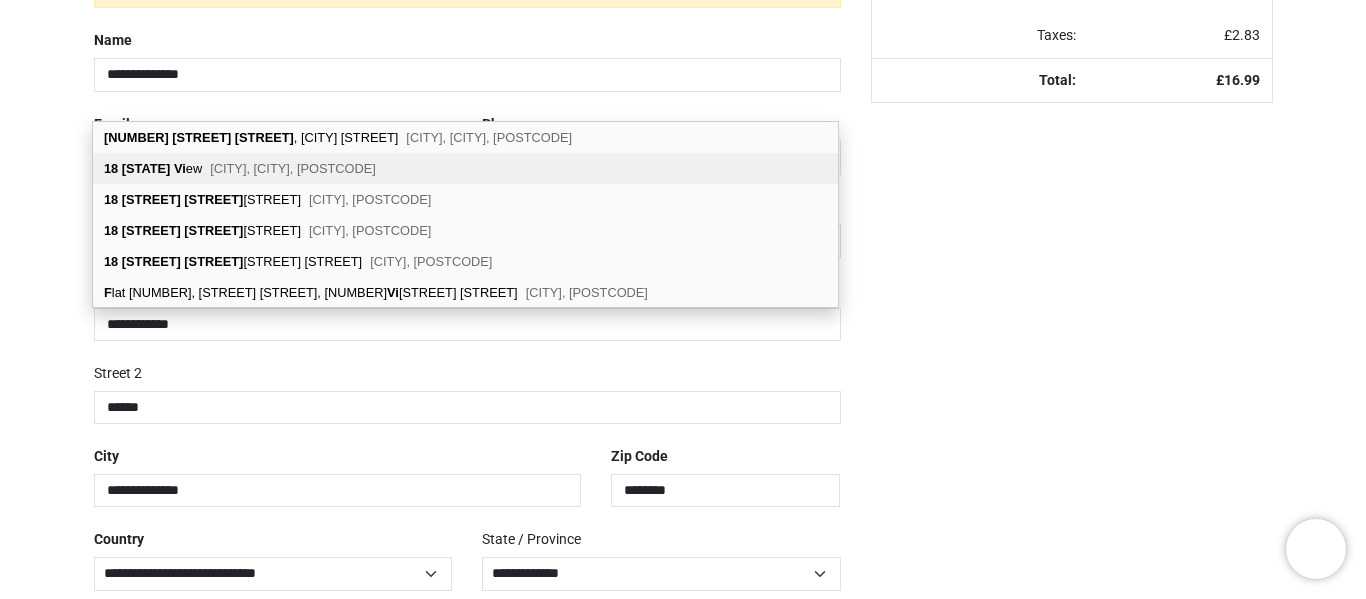 click on "18   Kent   Vi ew Aveley, South Ockendon, RM15 4JP" at bounding box center [465, 168] 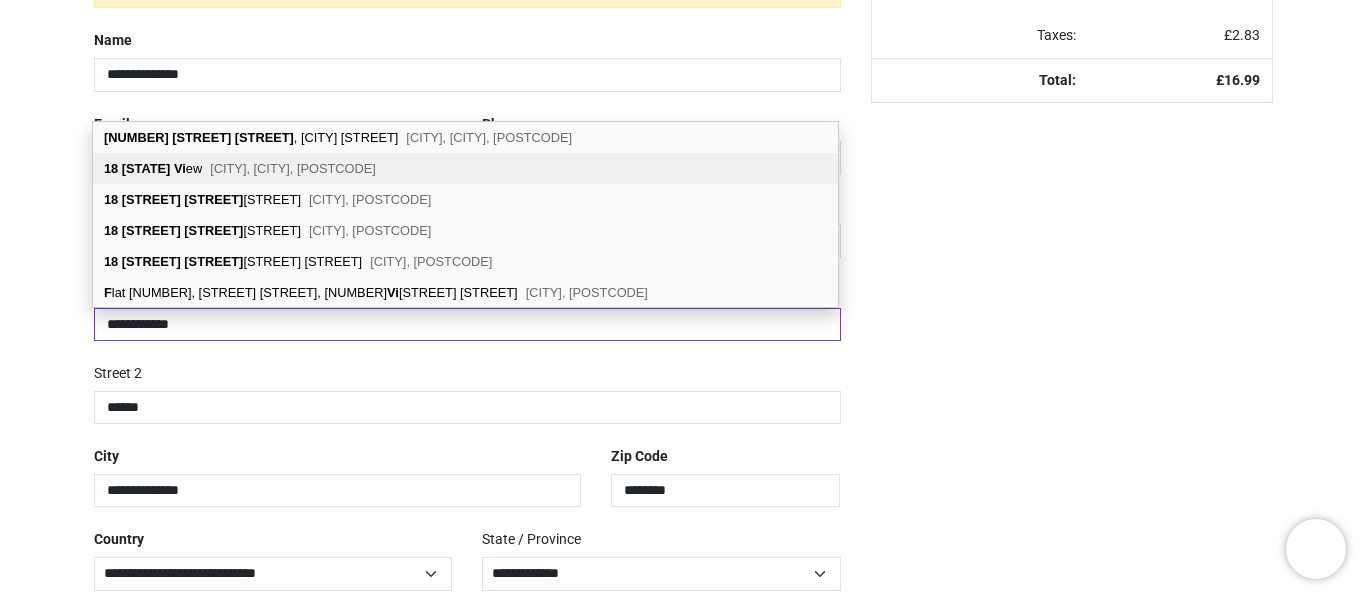 select on "***" 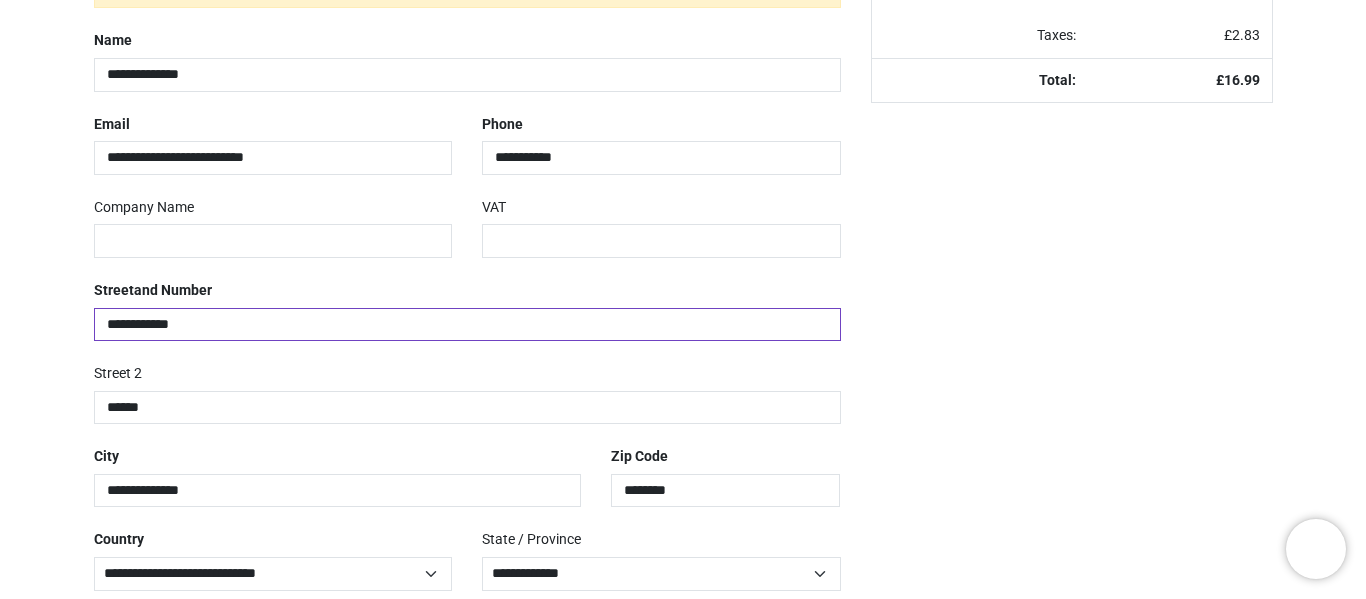 scroll, scrollTop: 535, scrollLeft: 0, axis: vertical 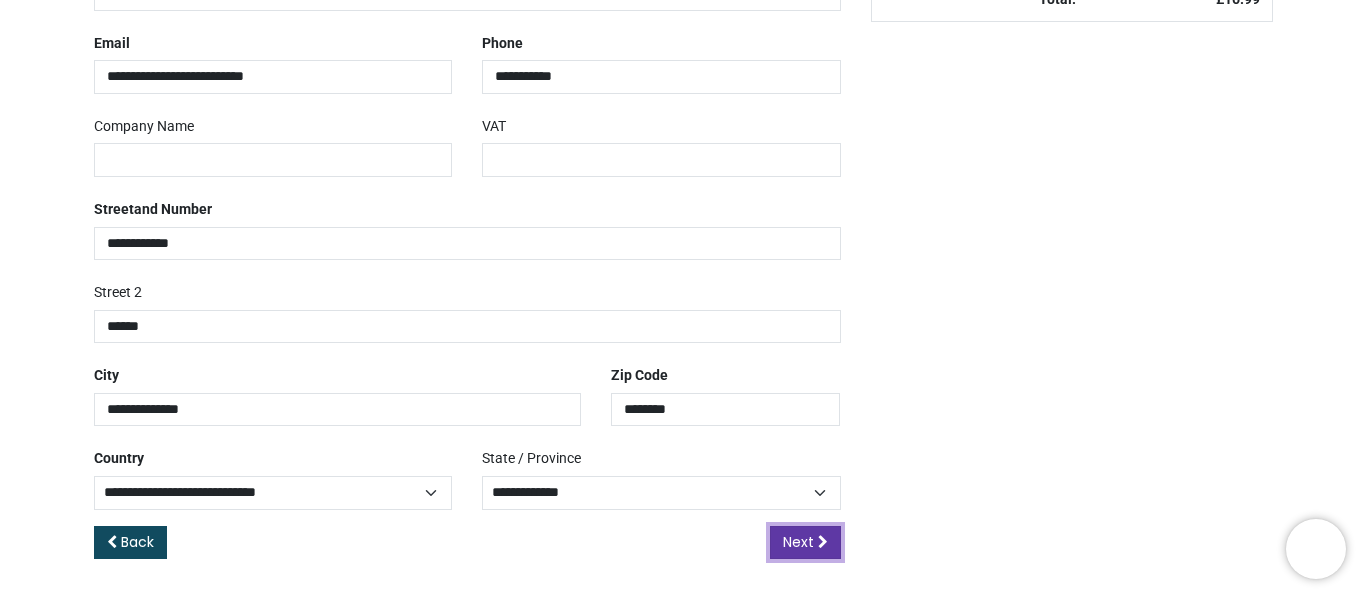 click on "Next" at bounding box center [798, 542] 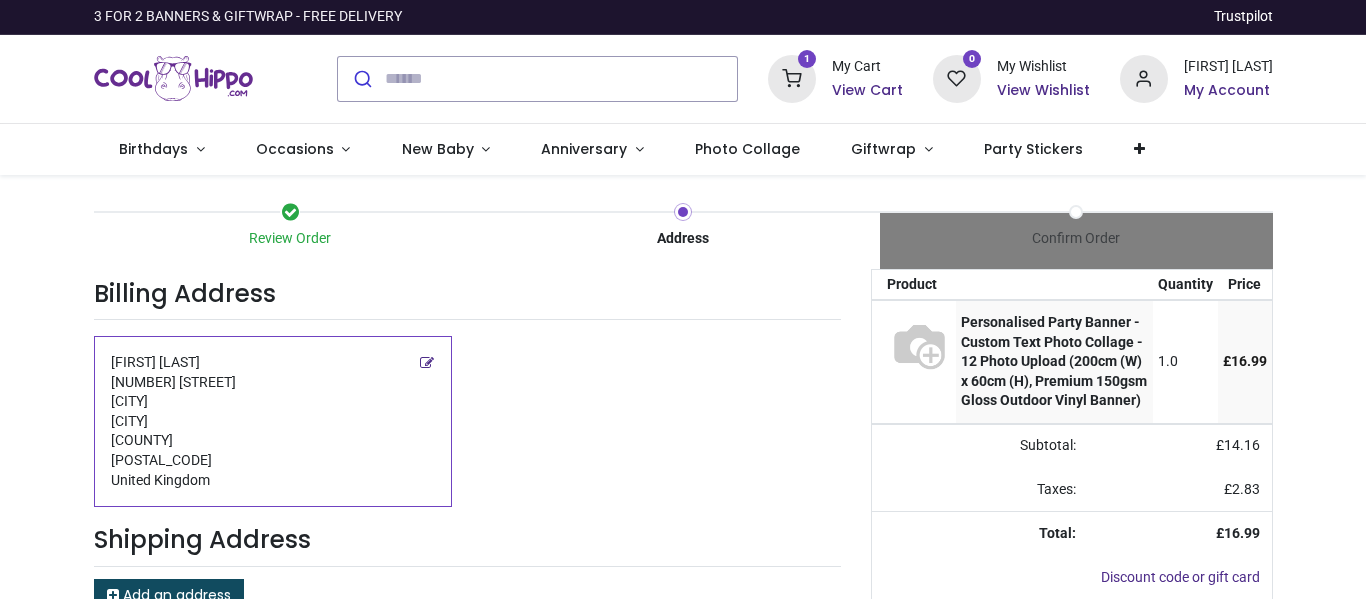 scroll, scrollTop: 0, scrollLeft: 0, axis: both 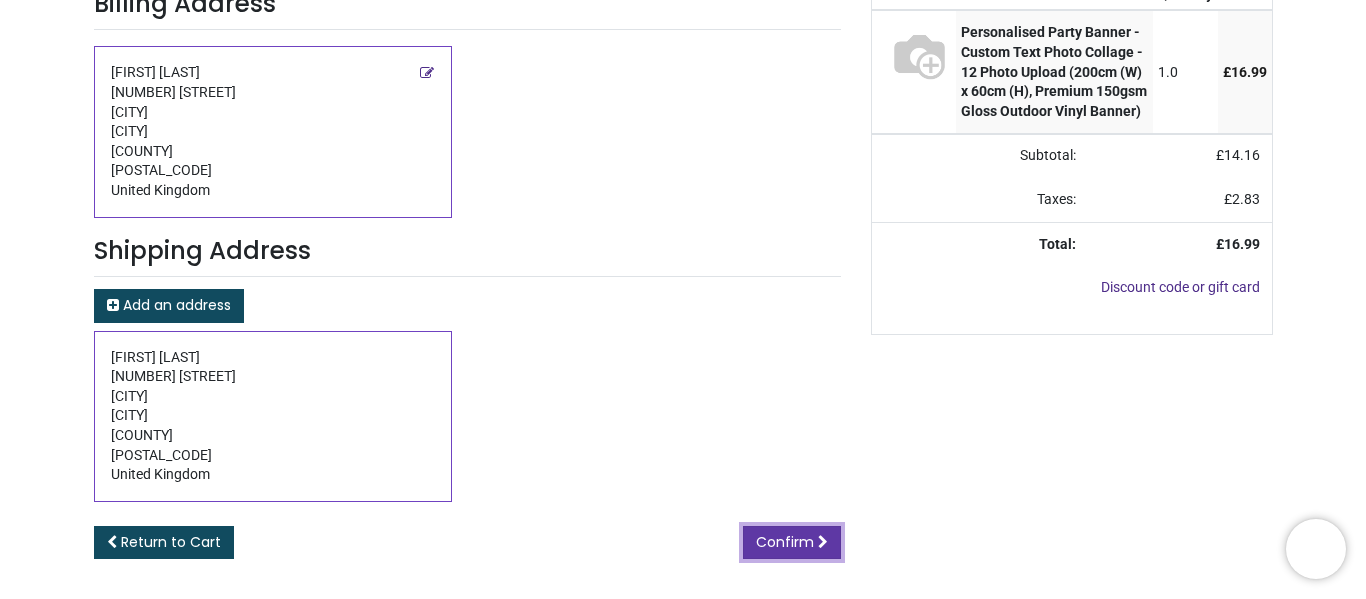 click on "Confirm" at bounding box center [785, 542] 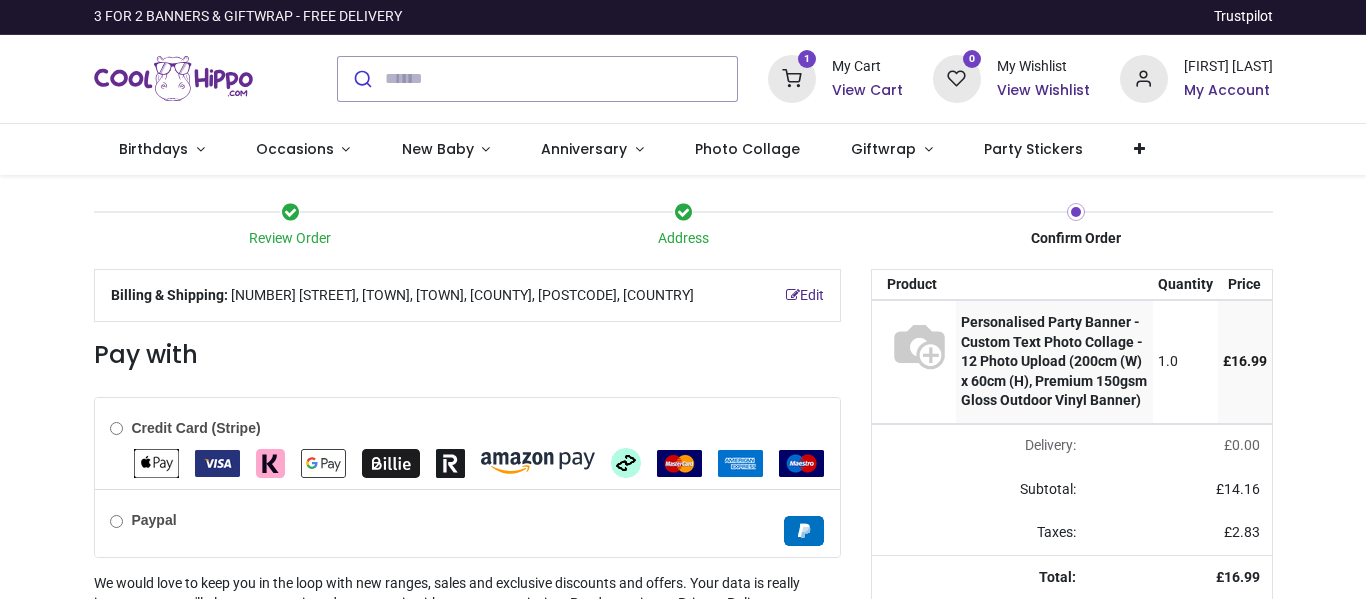 scroll, scrollTop: 0, scrollLeft: 0, axis: both 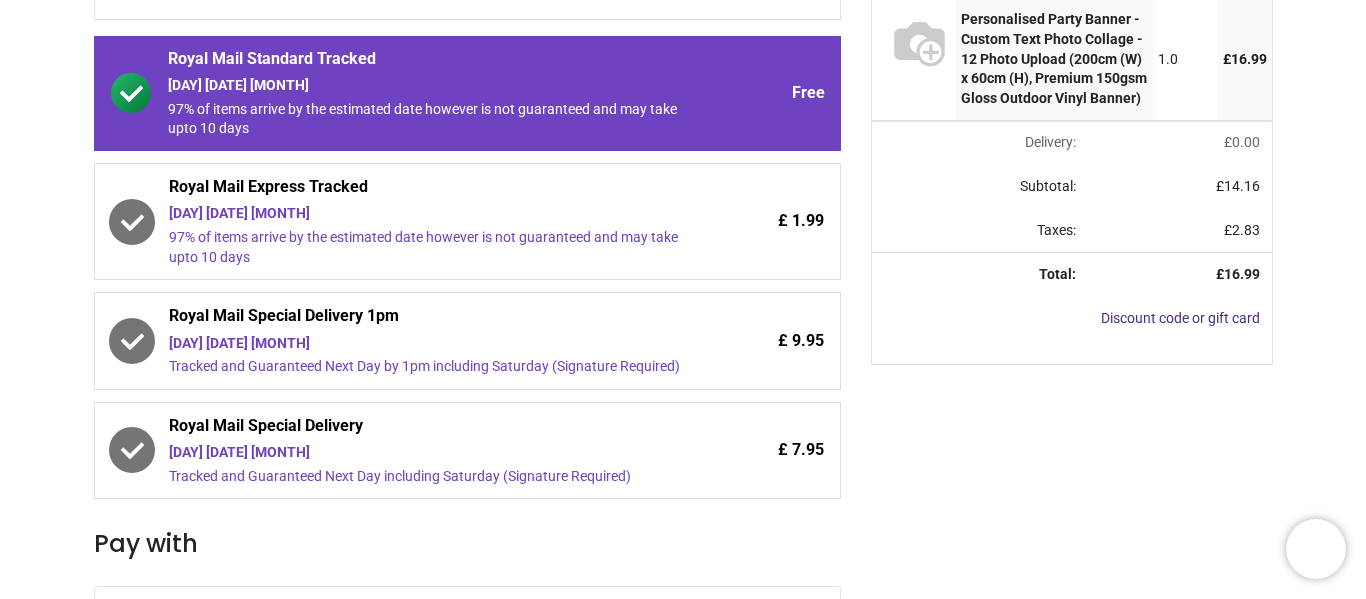 click on "97% of items arrive by the estimated date however is not guaranteed and may take upto 10 days" at bounding box center [431, 247] 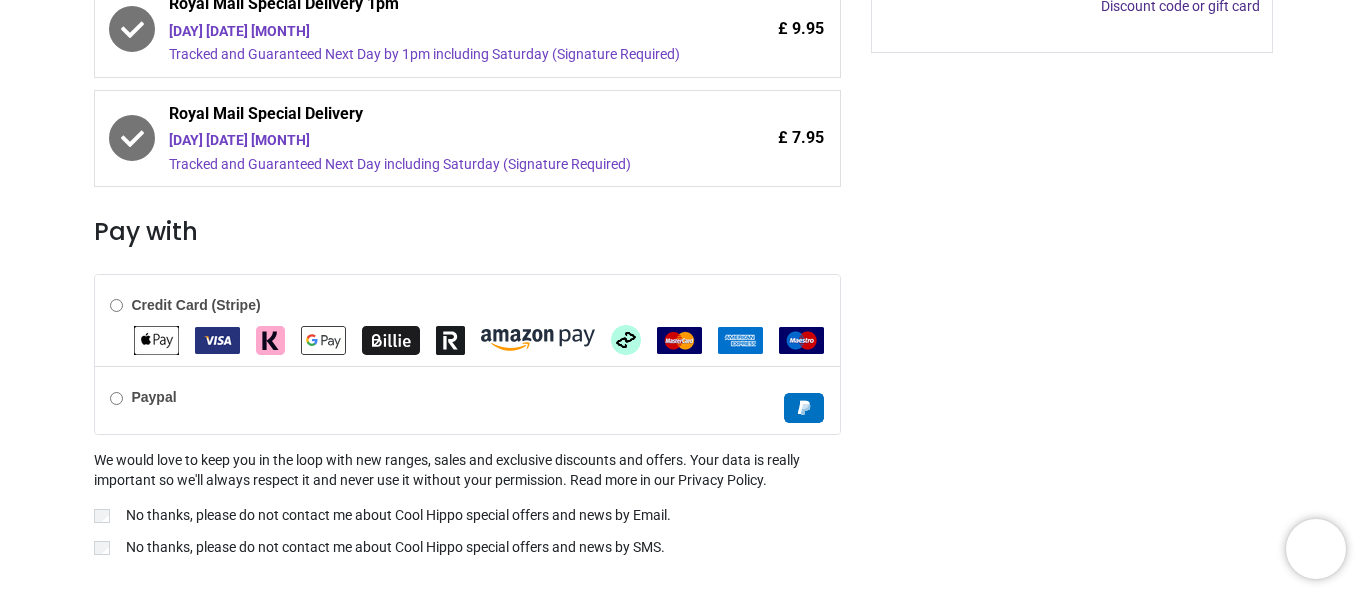 scroll, scrollTop: 640, scrollLeft: 0, axis: vertical 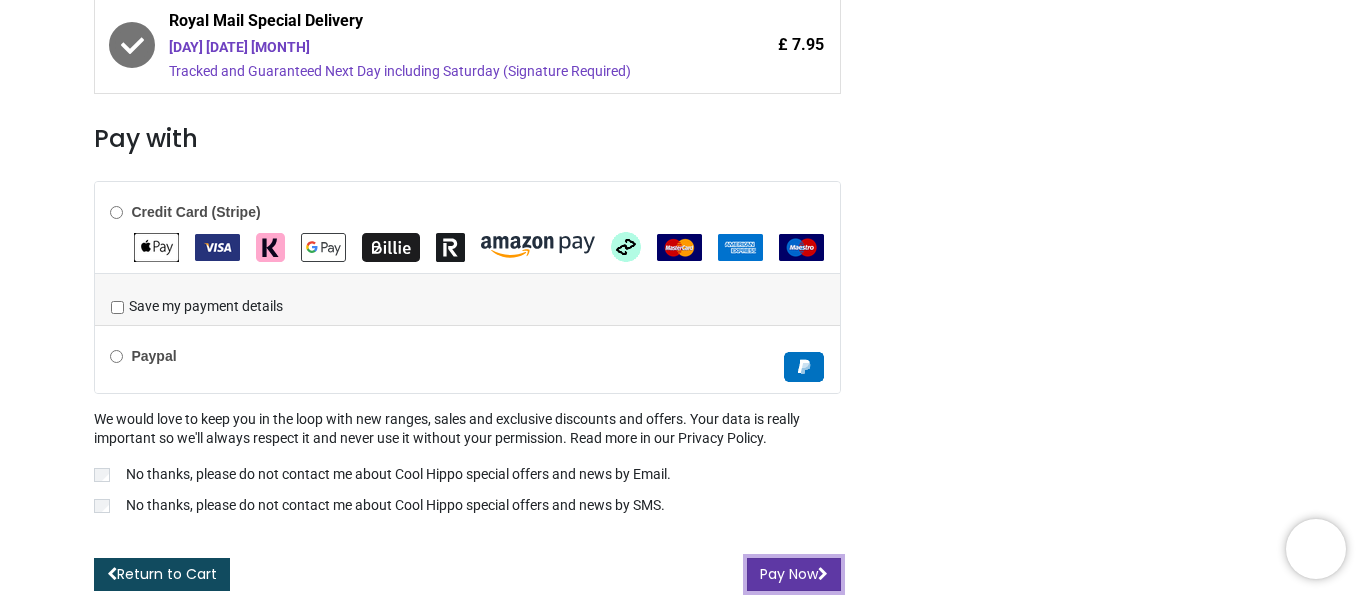 click on "Pay Now" at bounding box center [794, 575] 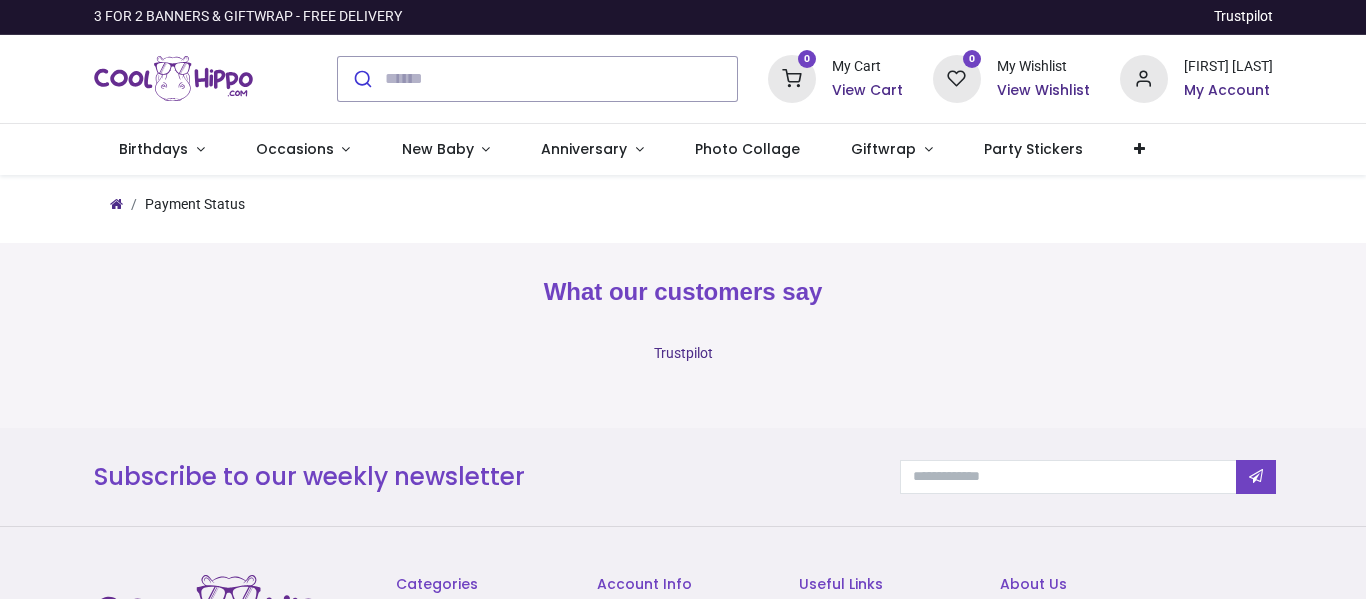 scroll, scrollTop: 0, scrollLeft: 0, axis: both 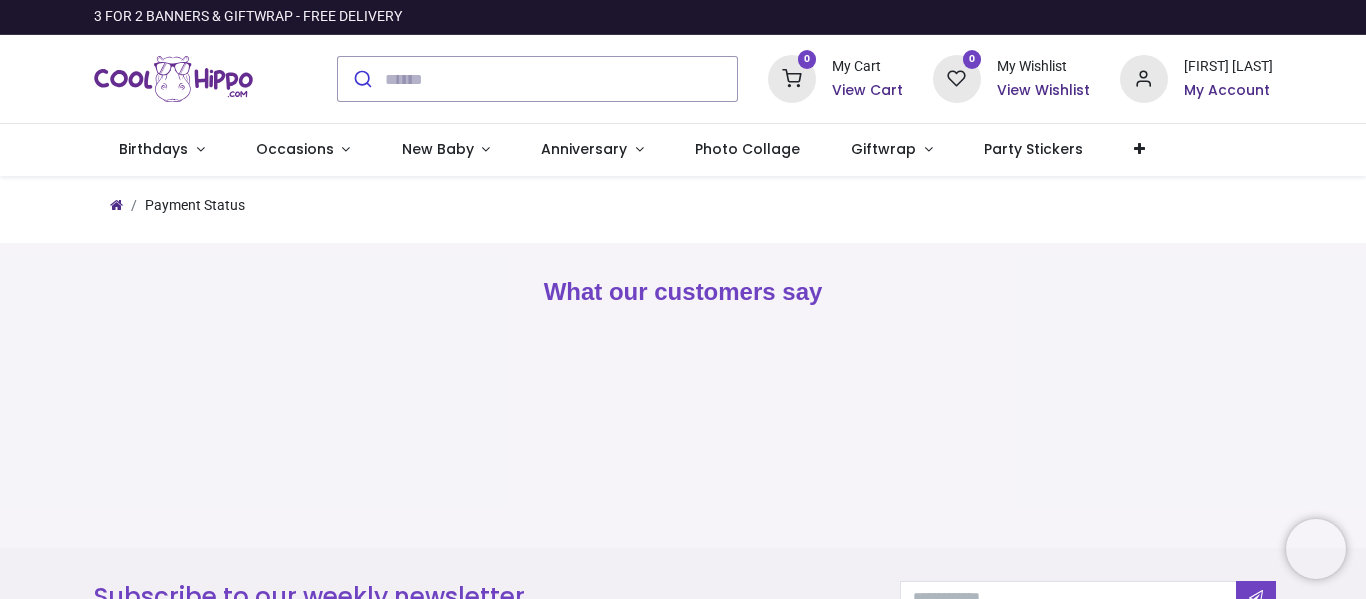 type on "**********" 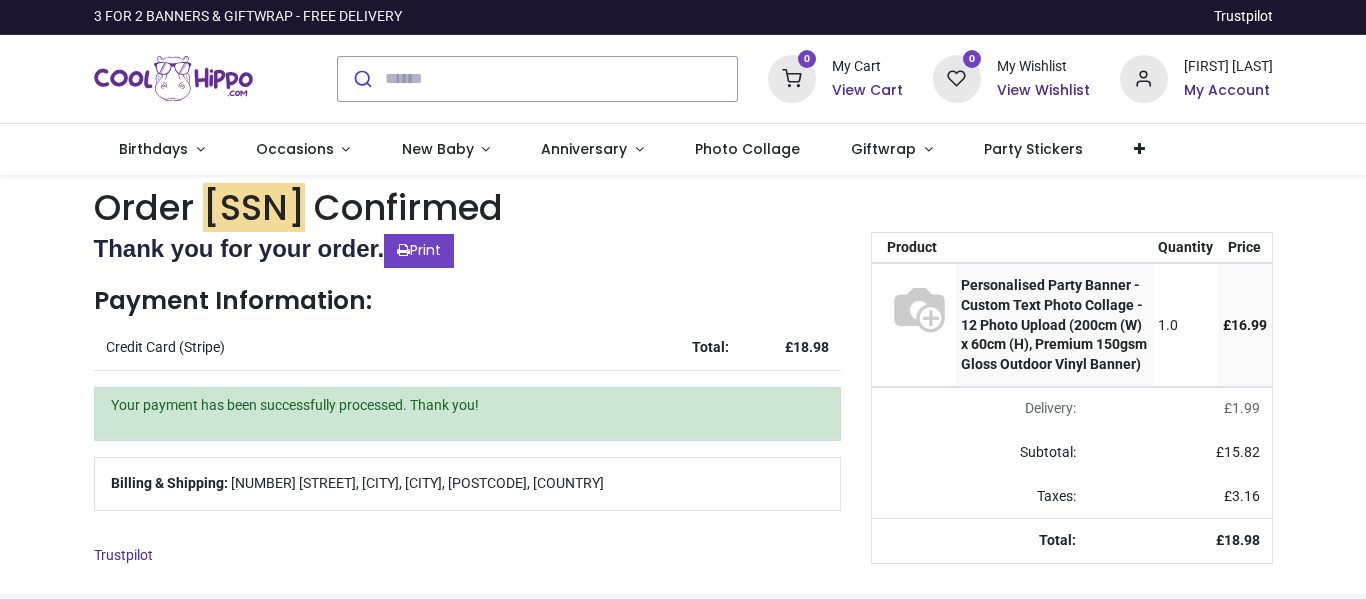 scroll, scrollTop: 0, scrollLeft: 0, axis: both 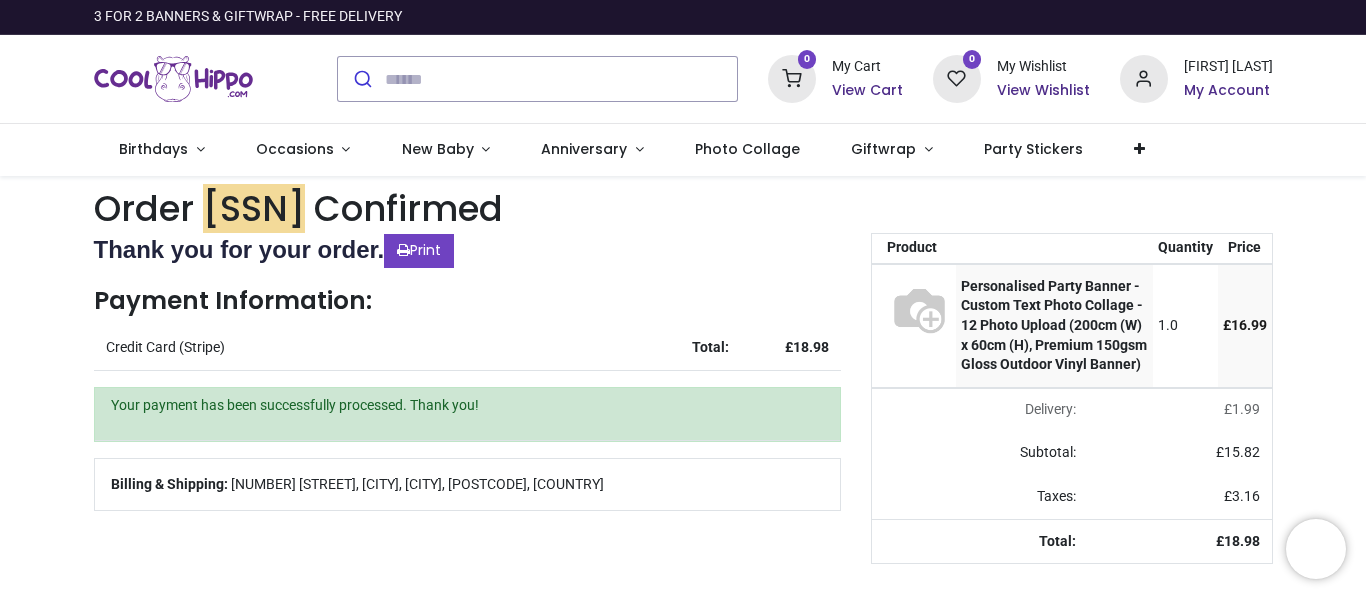 type on "**********" 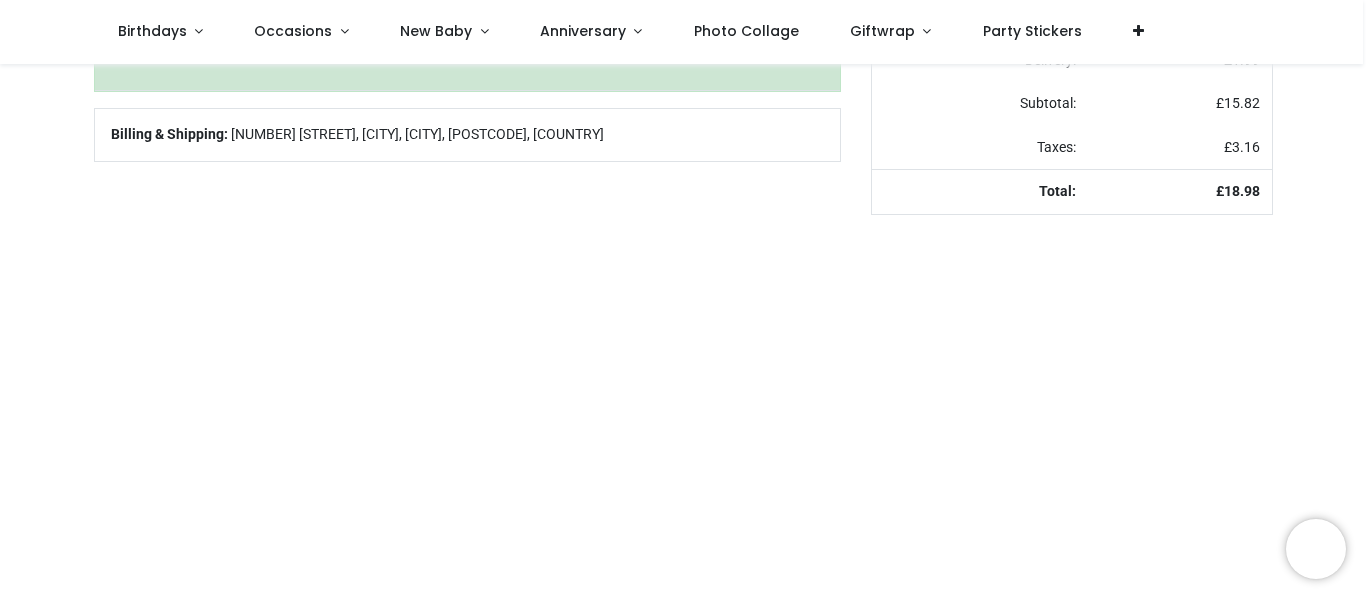 scroll, scrollTop: 245, scrollLeft: 0, axis: vertical 